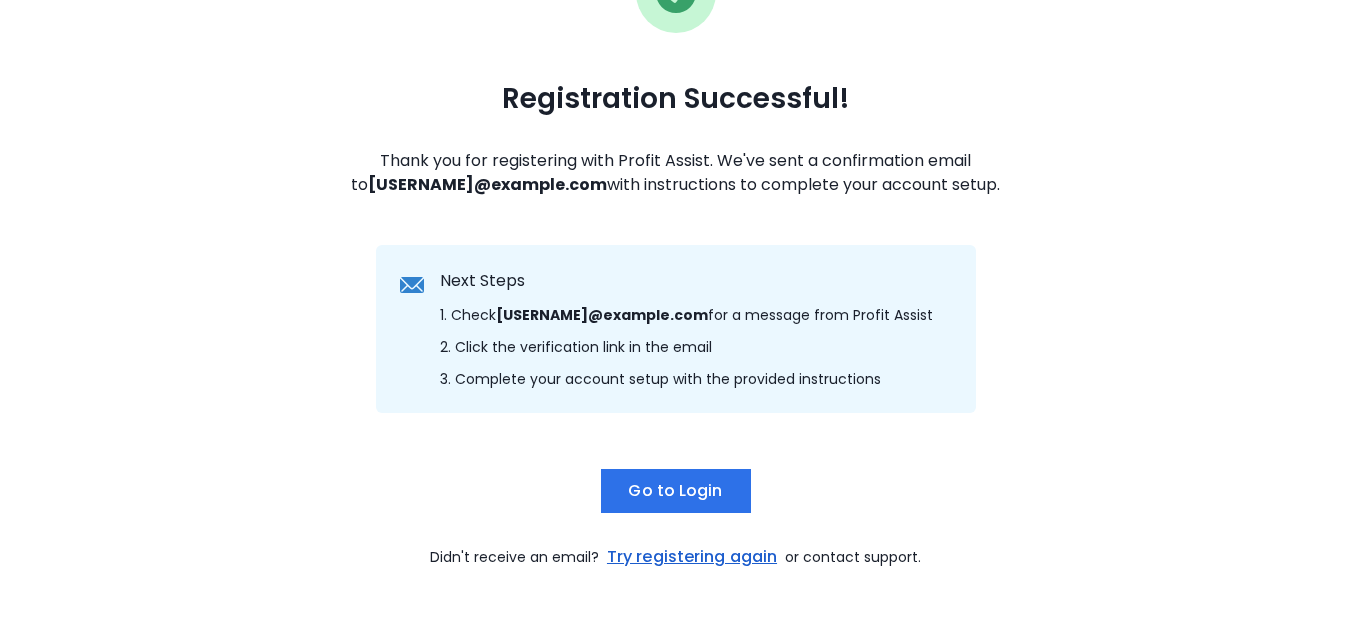scroll, scrollTop: 0, scrollLeft: 0, axis: both 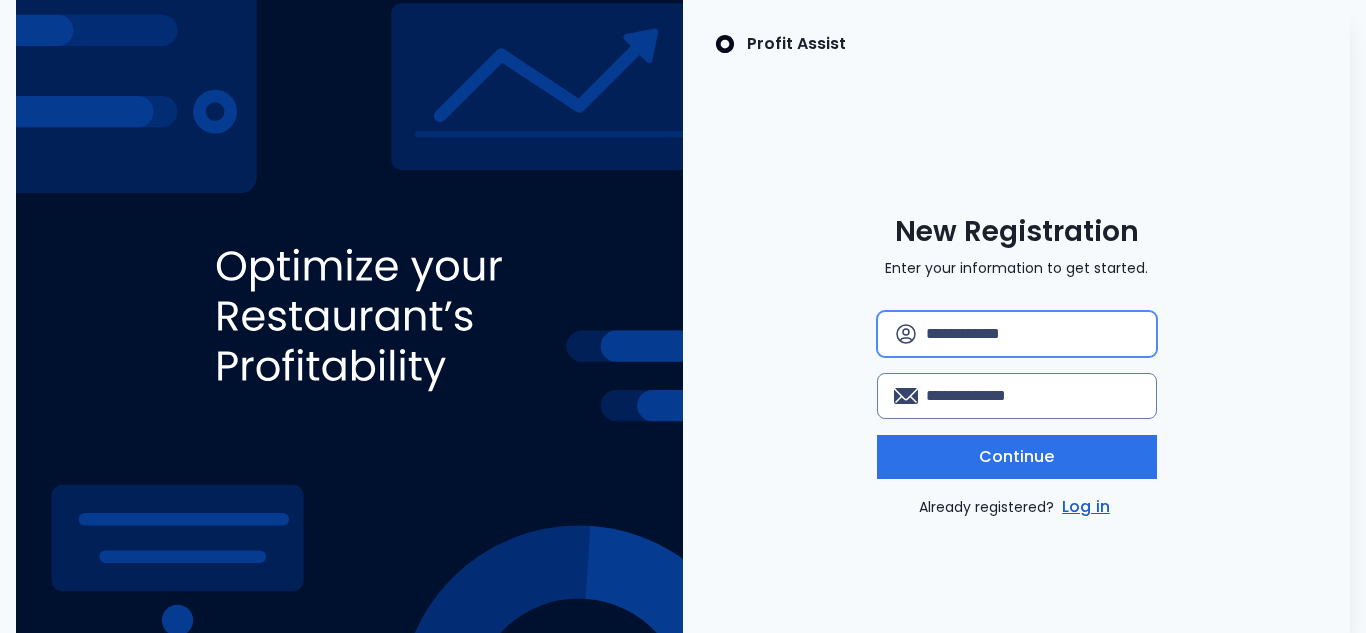 click at bounding box center [1033, 334] 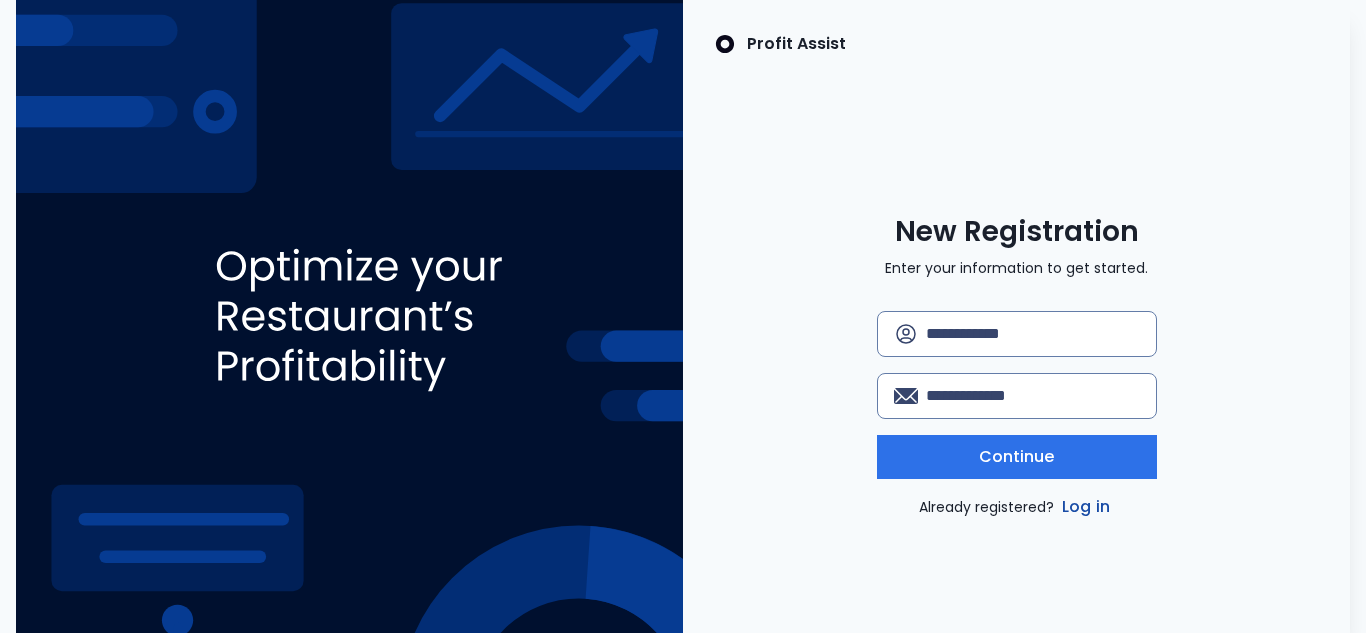click on "Log in" at bounding box center (1086, 507) 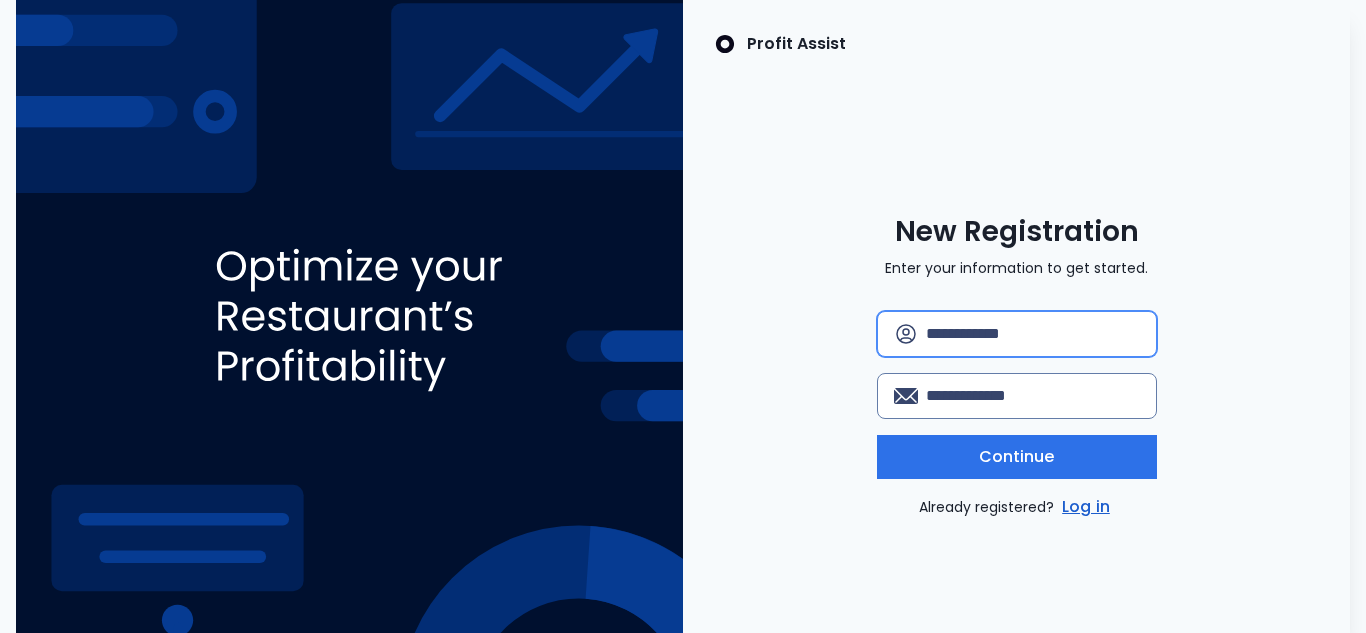 click at bounding box center [1033, 334] 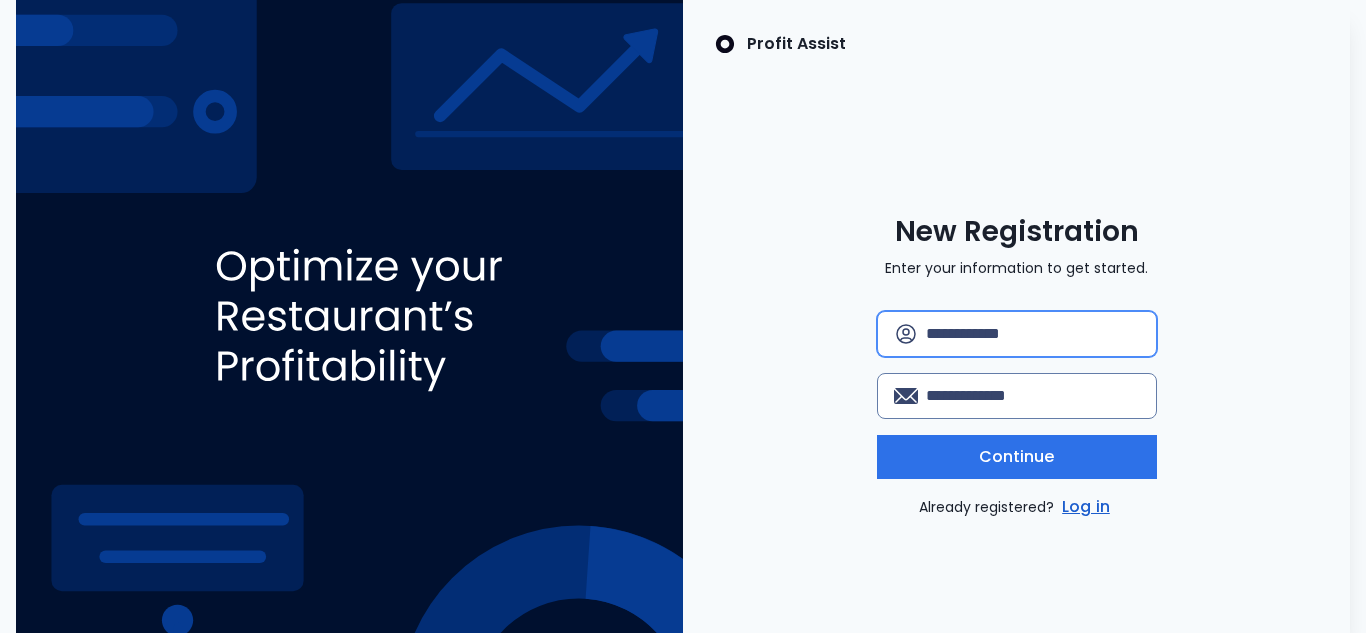 click at bounding box center (1033, 334) 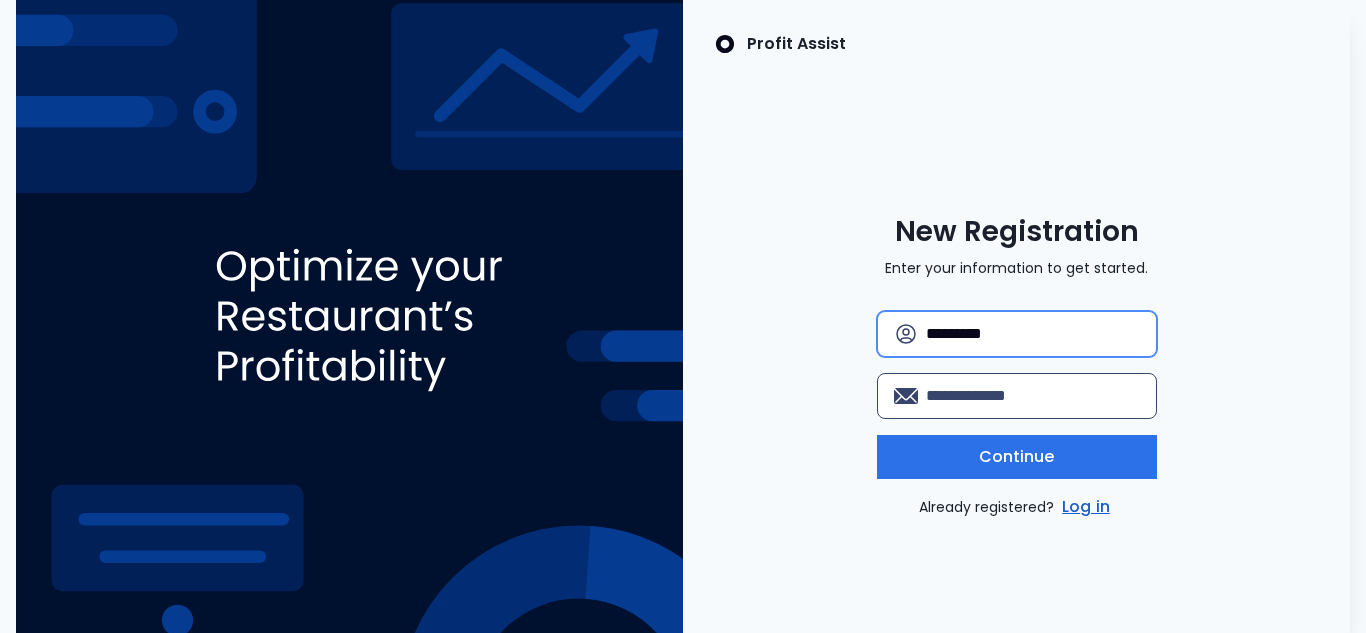 type on "*********" 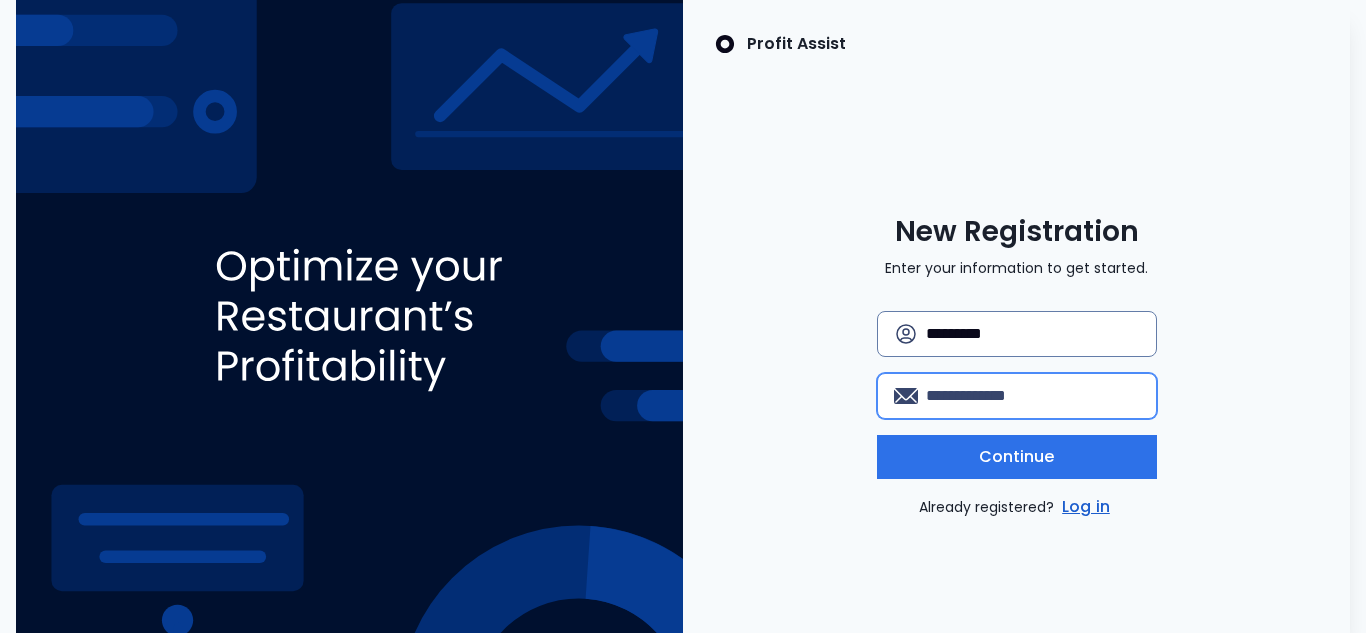 click at bounding box center [1033, 396] 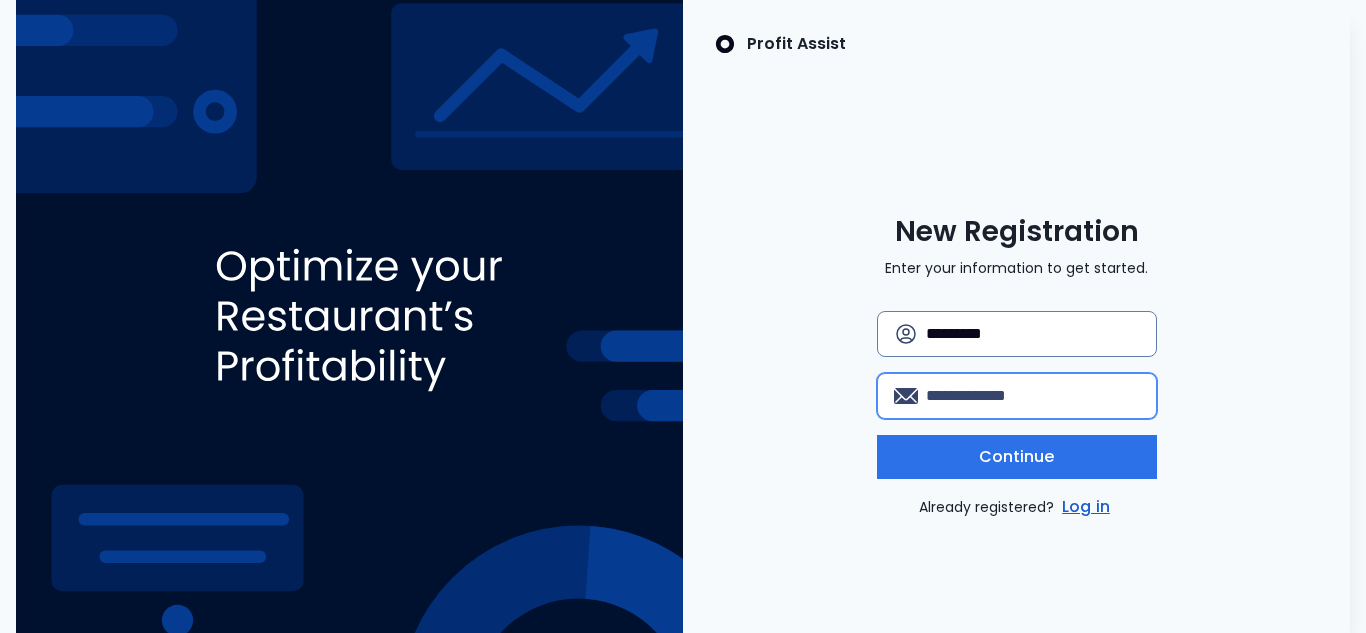 click at bounding box center (1033, 396) 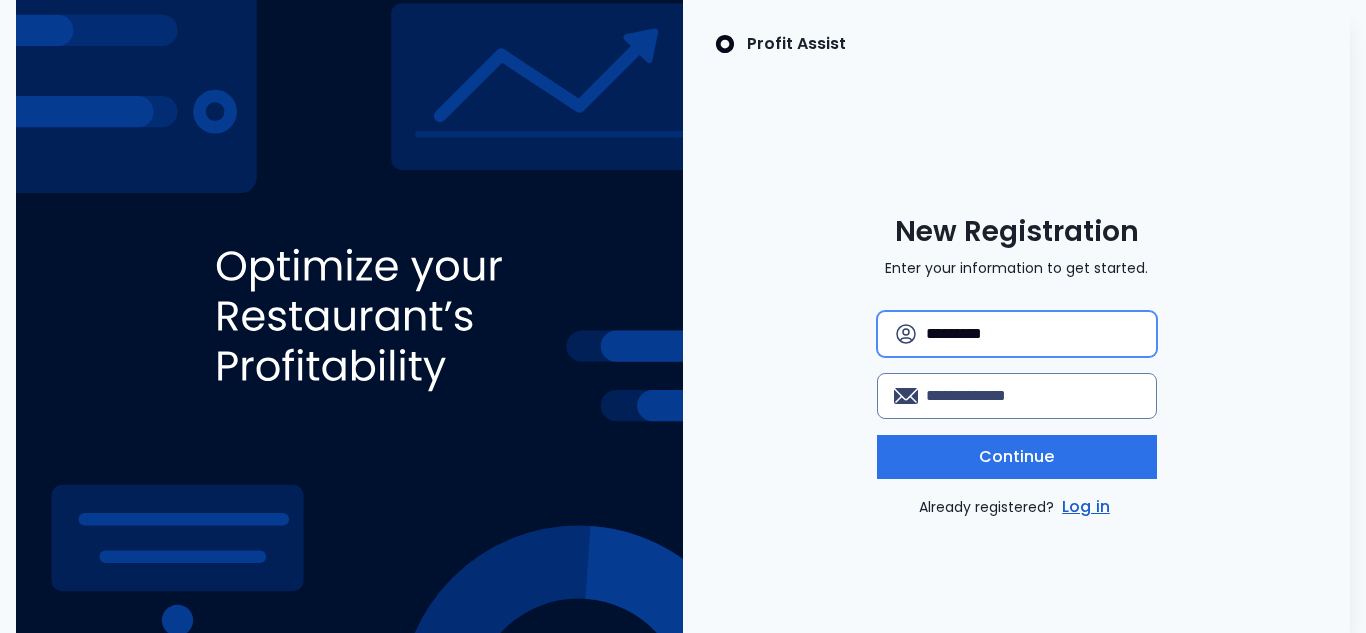 click on "*********" at bounding box center (1033, 334) 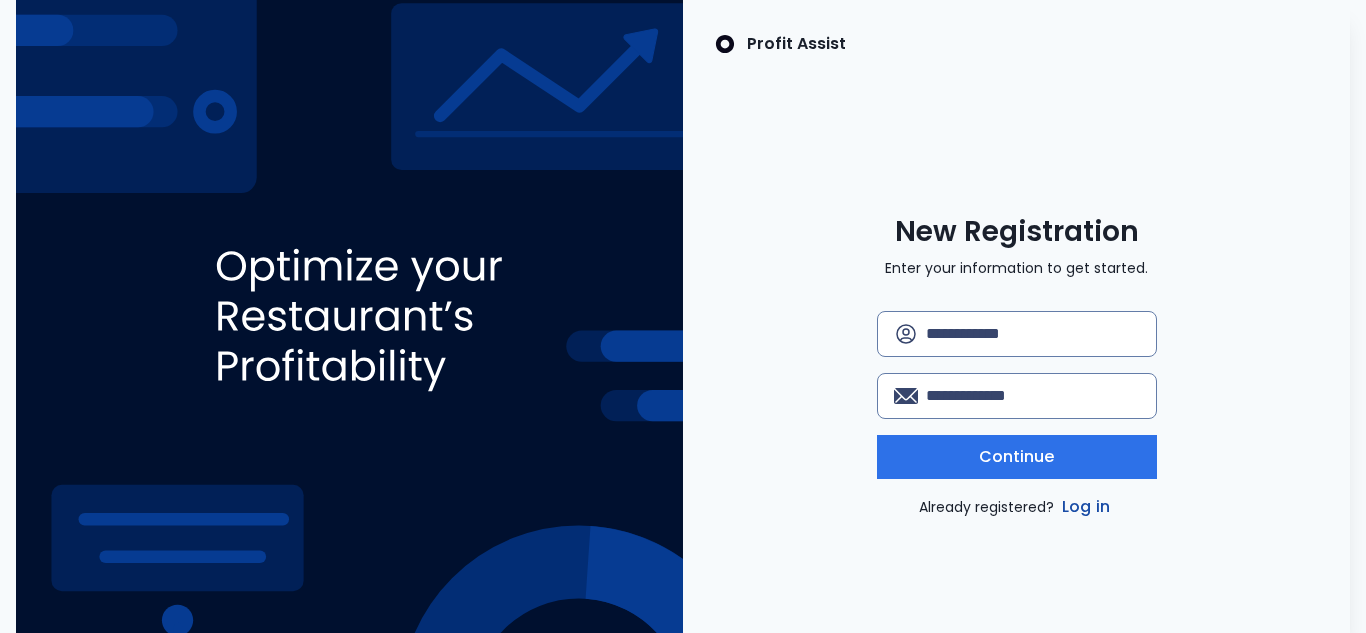 click on "Log in" at bounding box center (1086, 507) 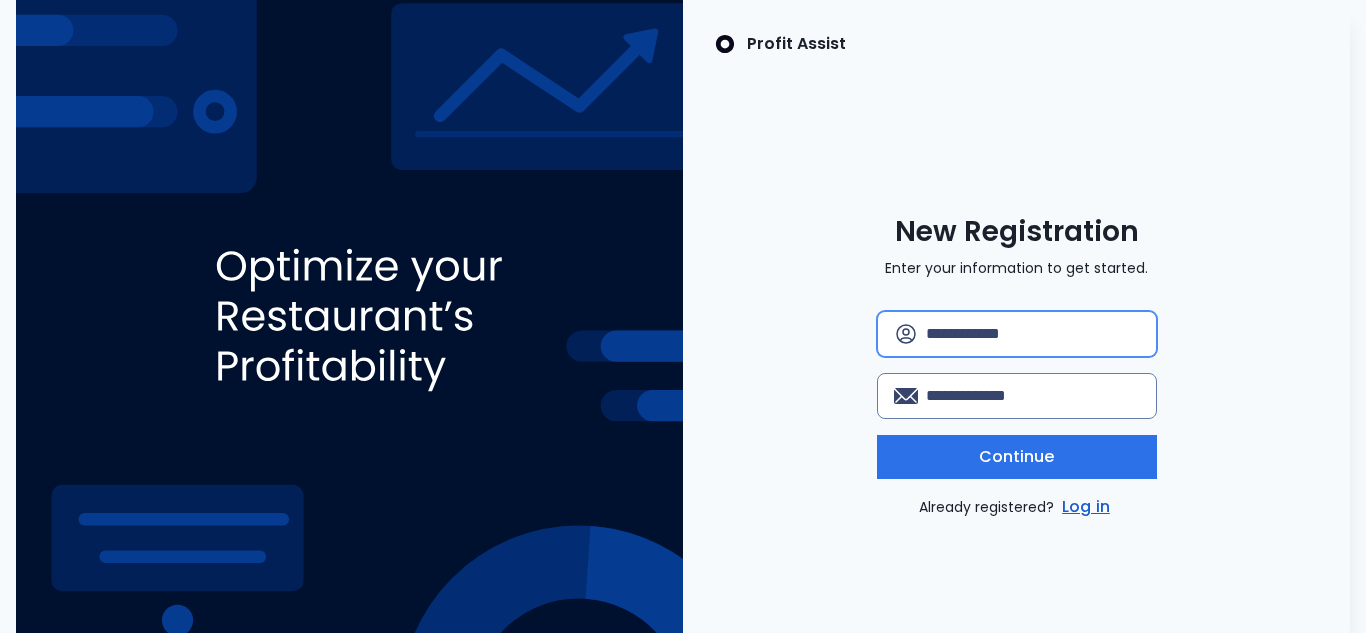 click at bounding box center (1033, 334) 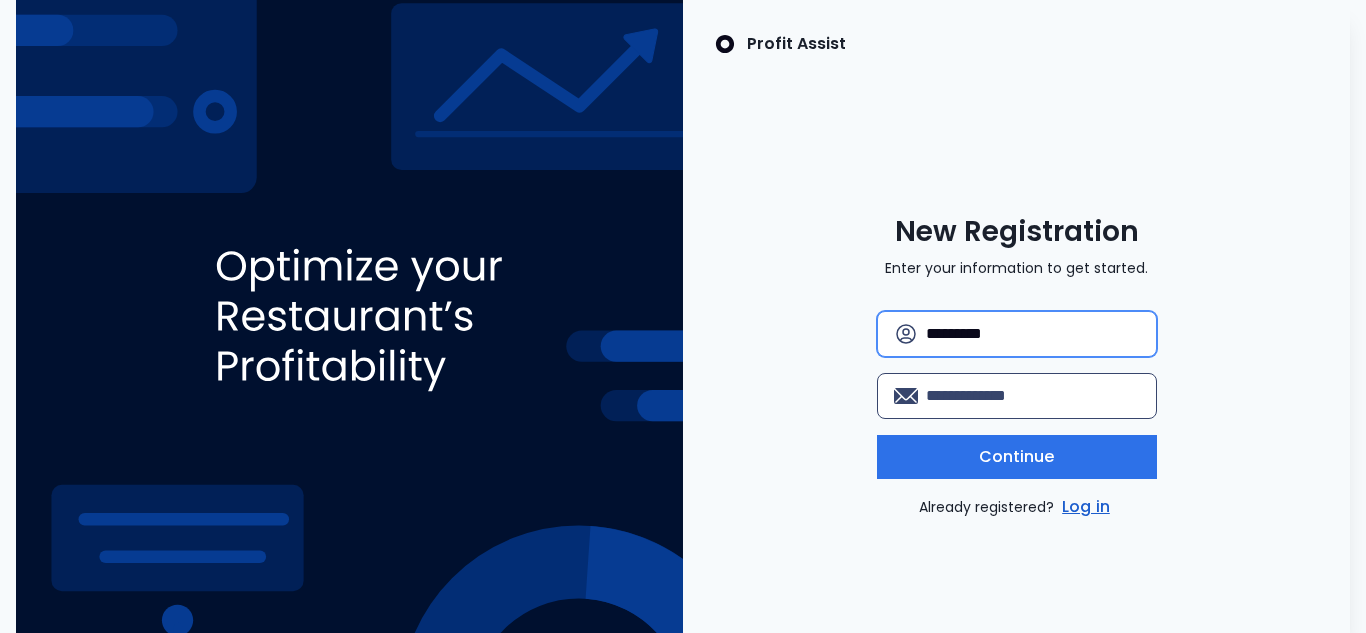 type on "*********" 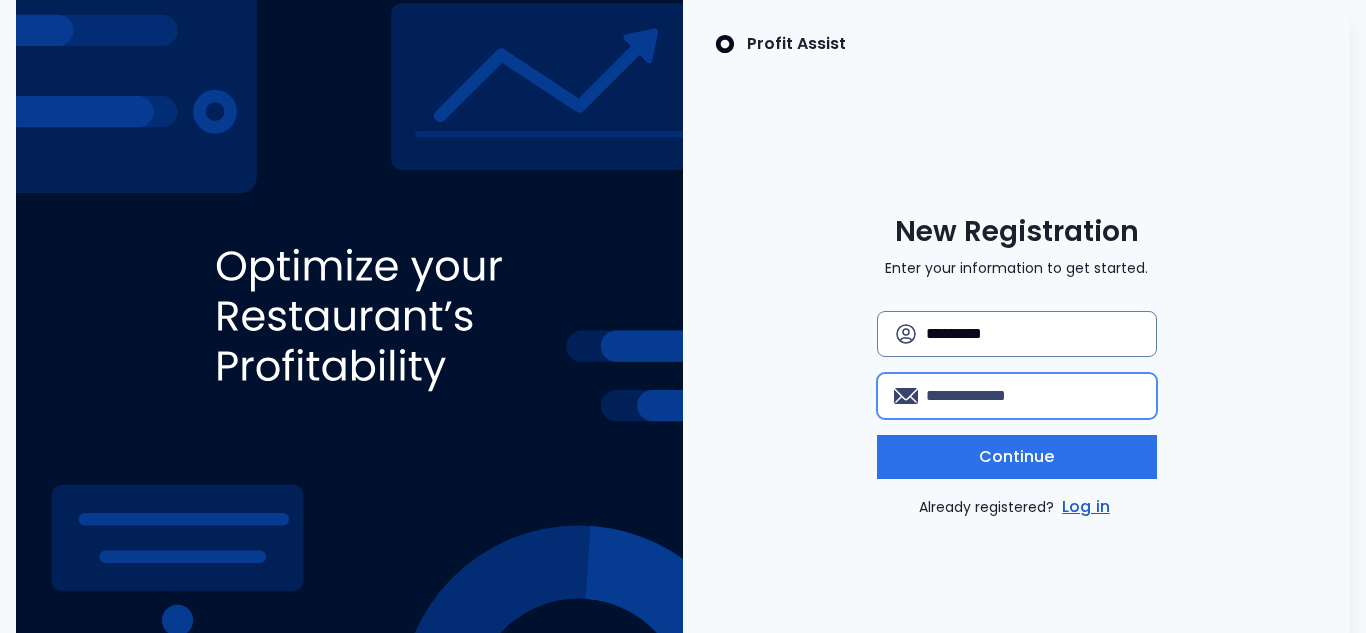 click at bounding box center (1033, 396) 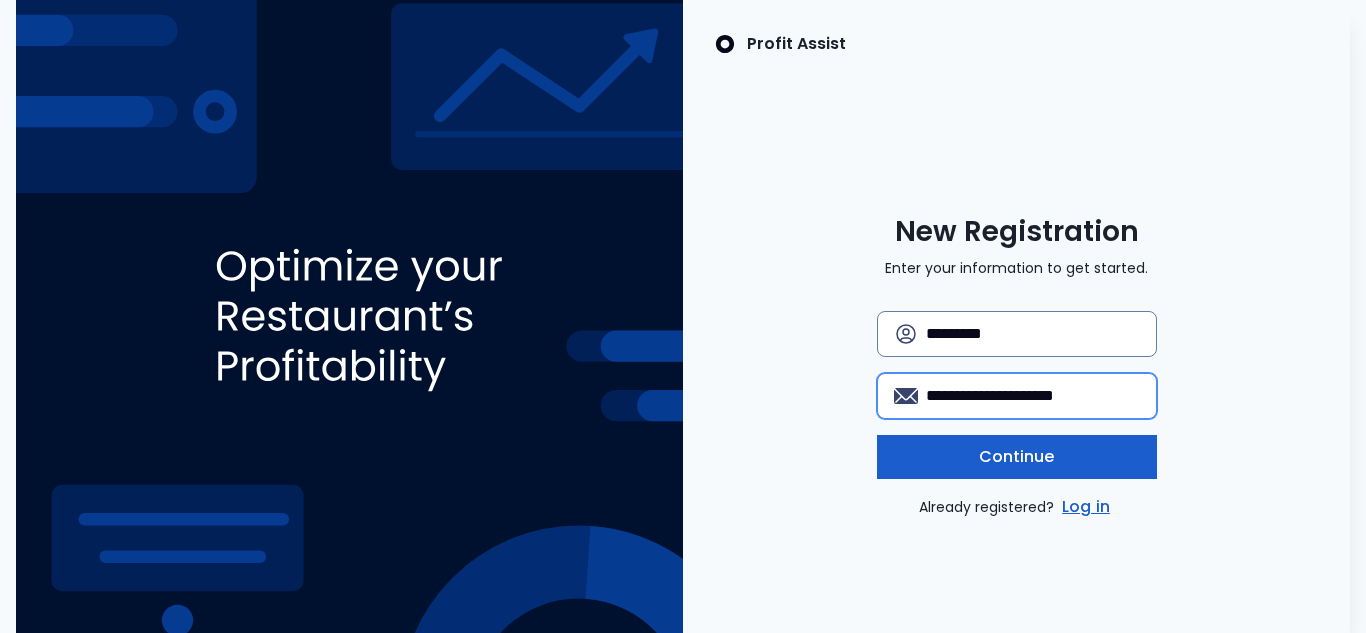 type on "**********" 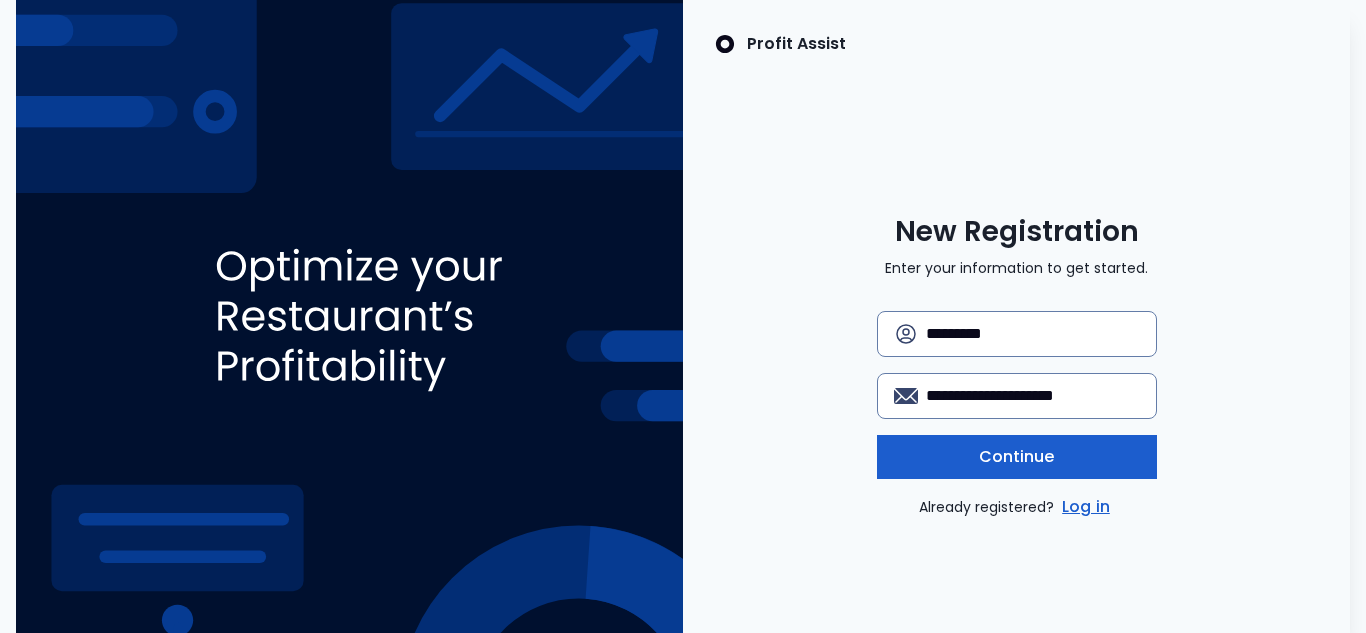click on "Continue" at bounding box center [1017, 457] 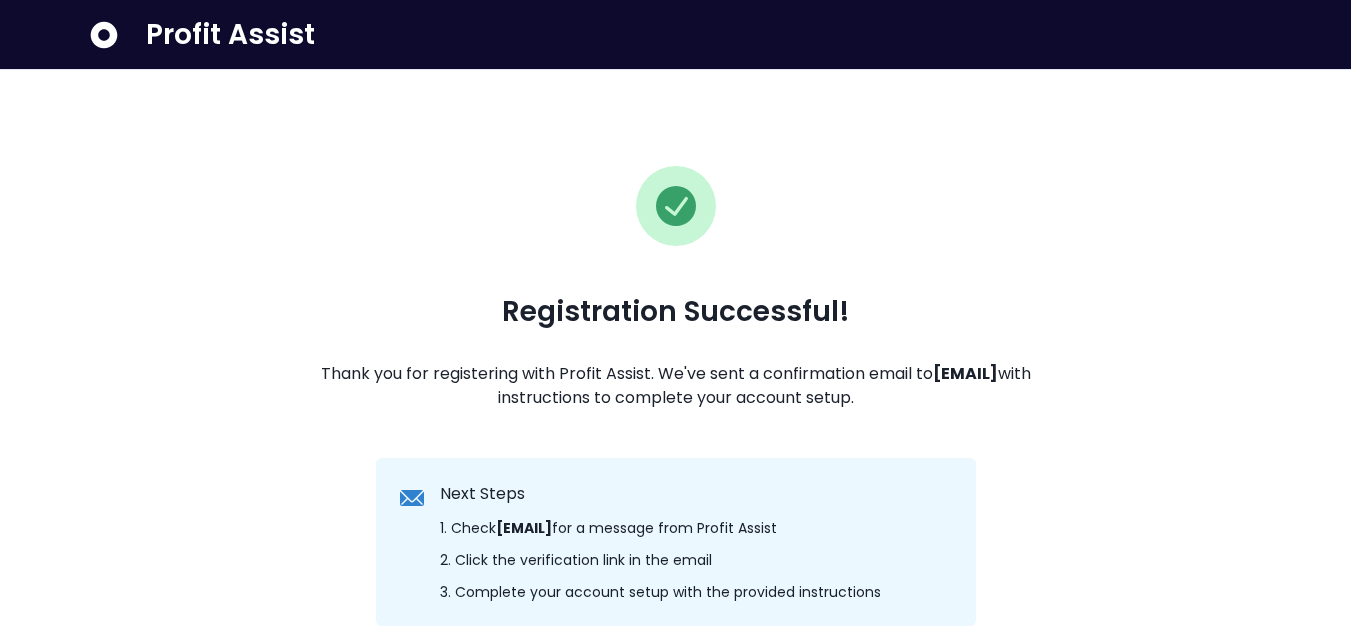 scroll, scrollTop: 213, scrollLeft: 0, axis: vertical 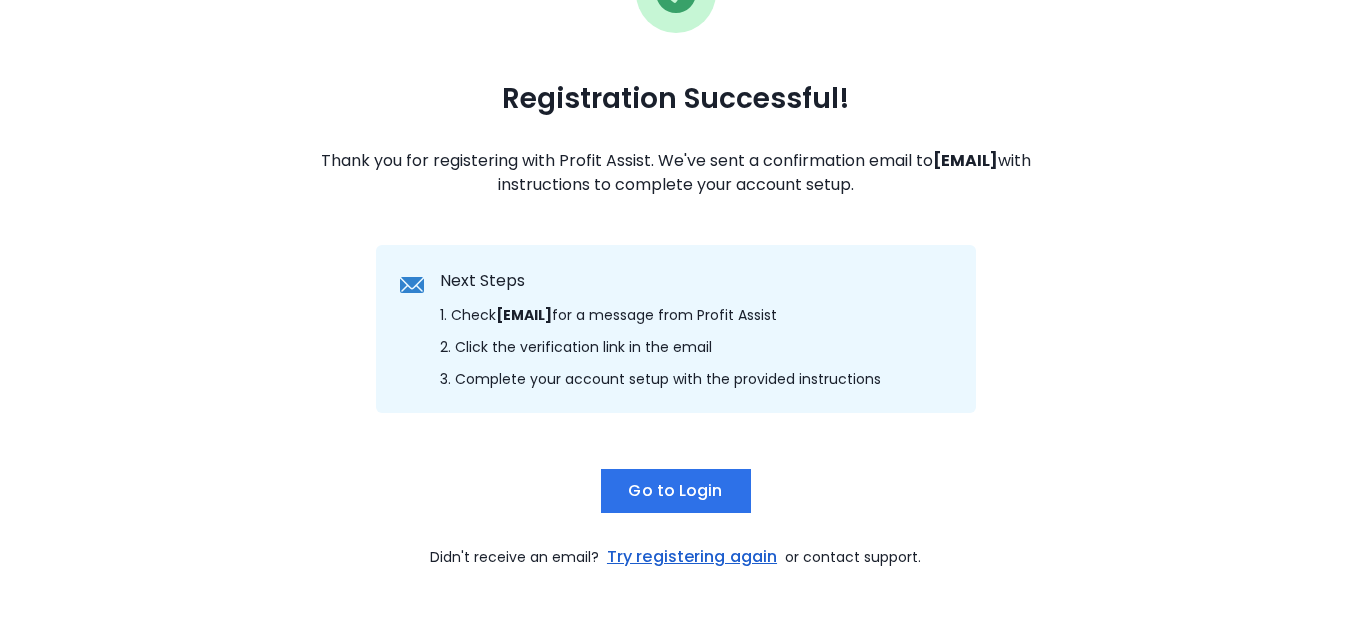 drag, startPoint x: 643, startPoint y: 500, endPoint x: 787, endPoint y: 277, distance: 265.45245 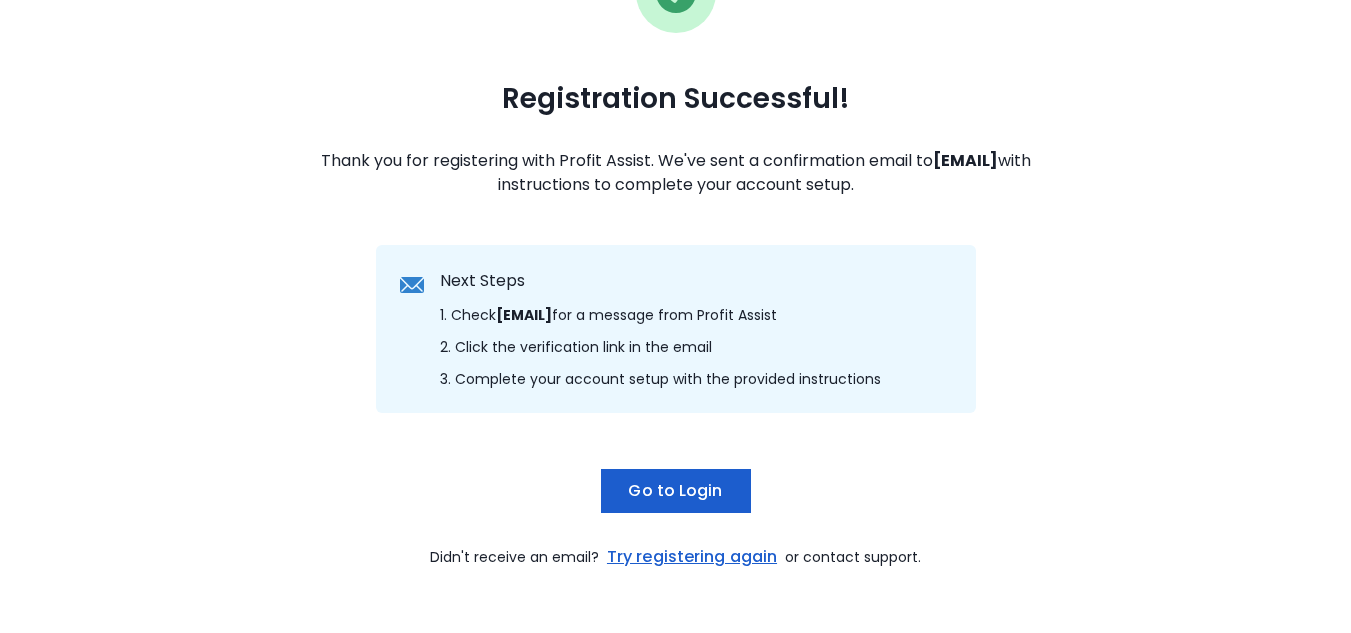 click on "Go to Login" at bounding box center [675, 491] 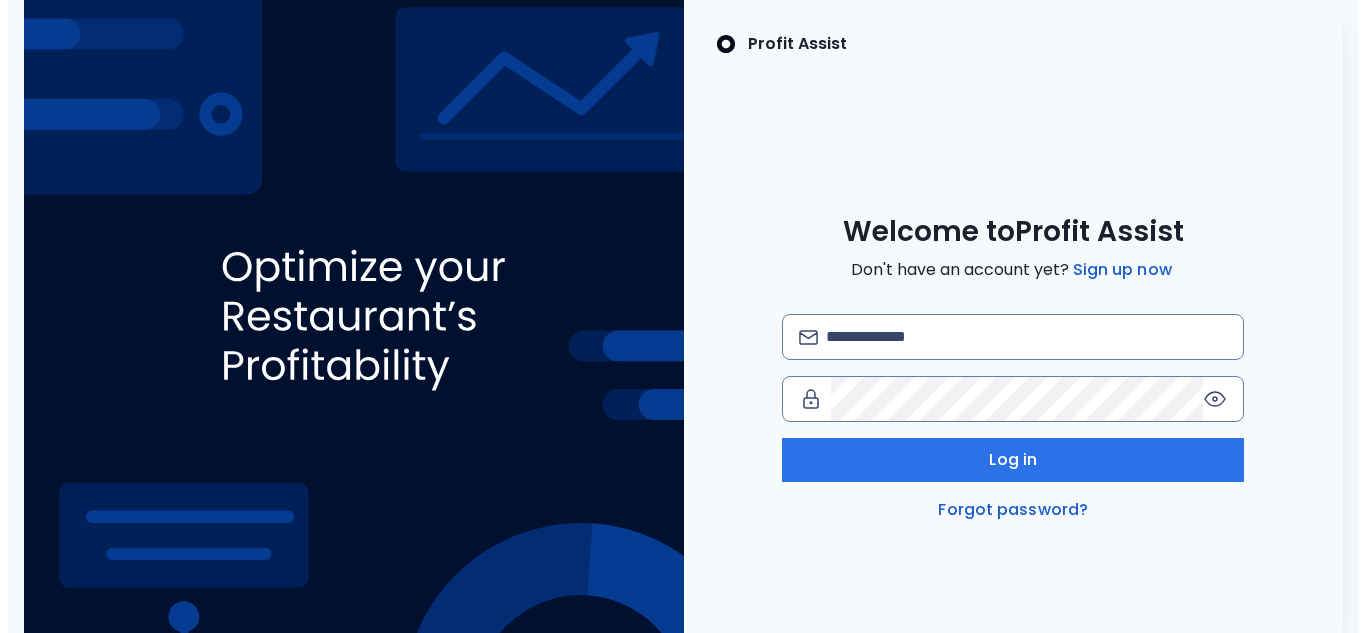 scroll, scrollTop: 0, scrollLeft: 0, axis: both 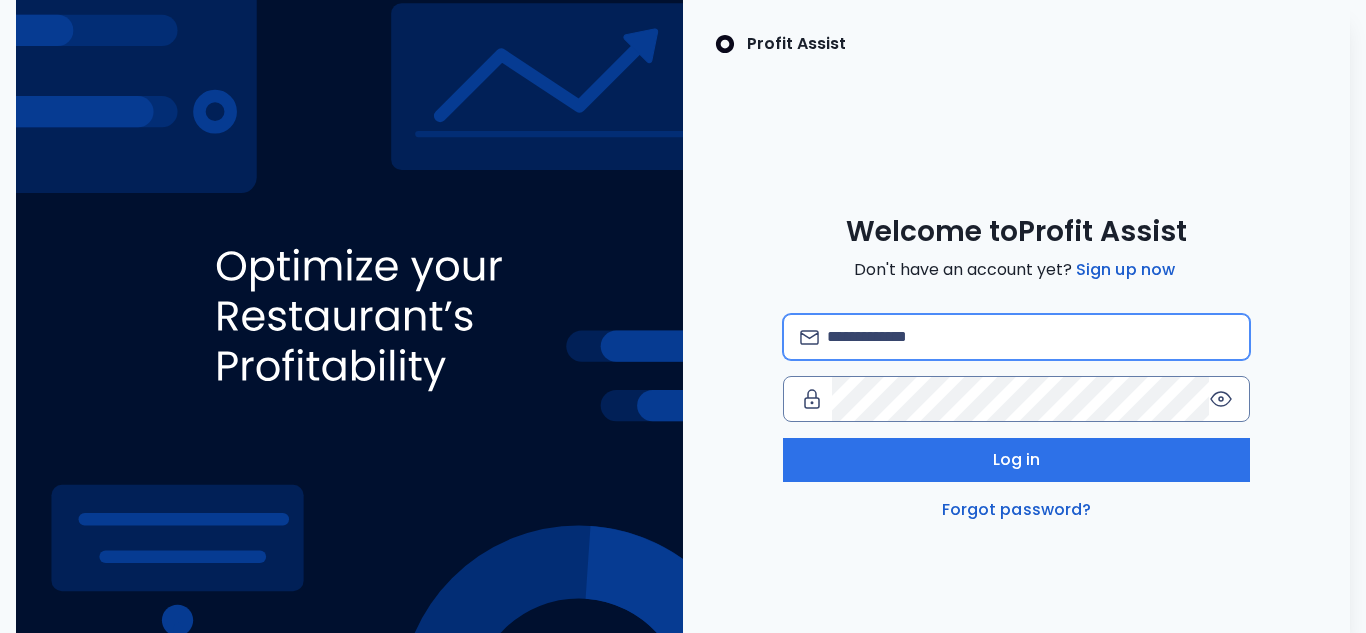 click at bounding box center (1030, 337) 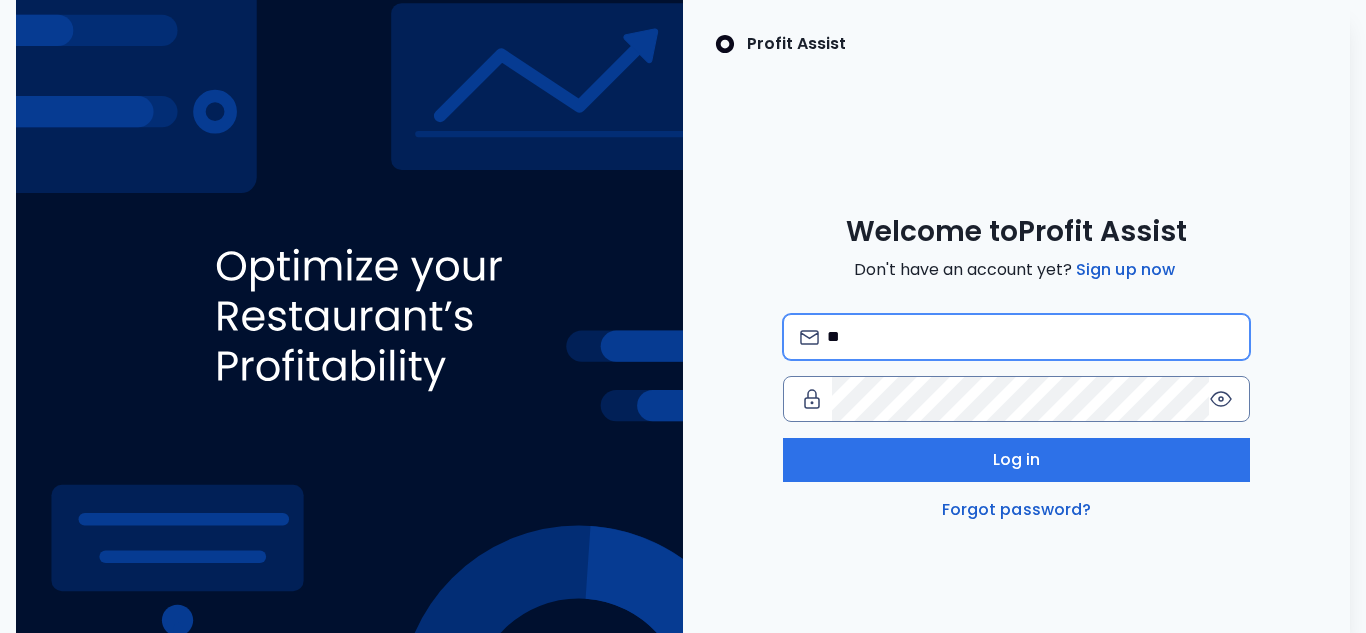 type on "**********" 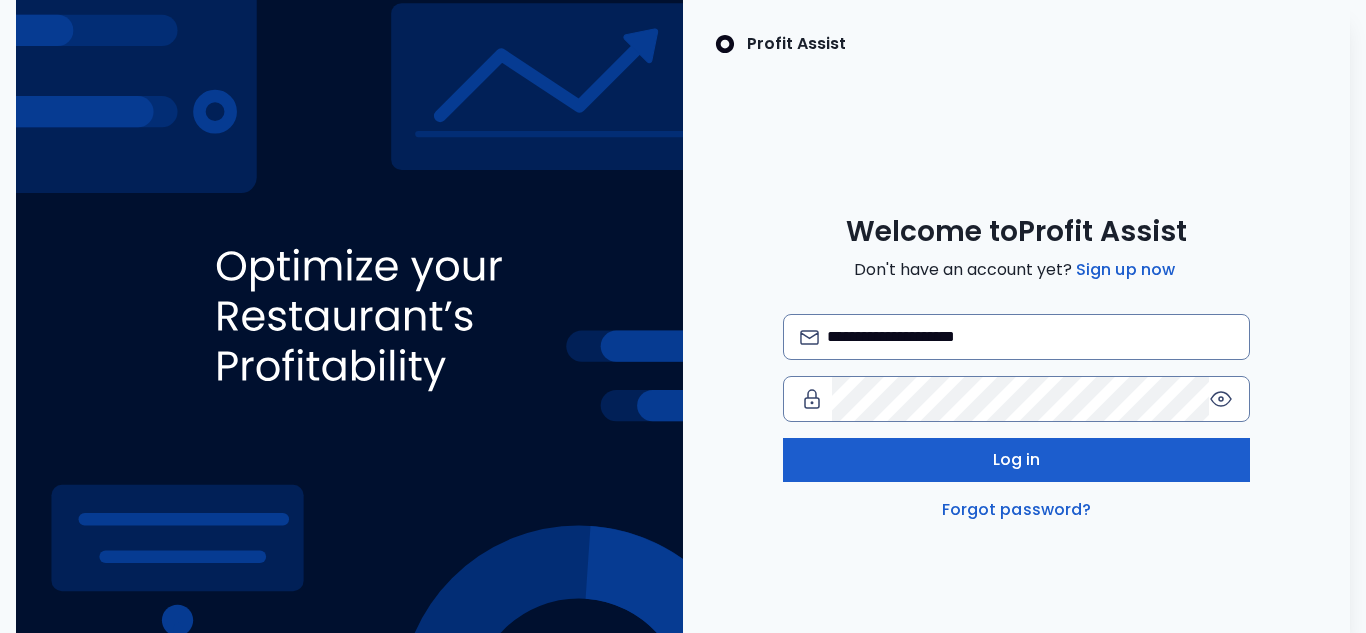 click on "Log in" at bounding box center (1017, 460) 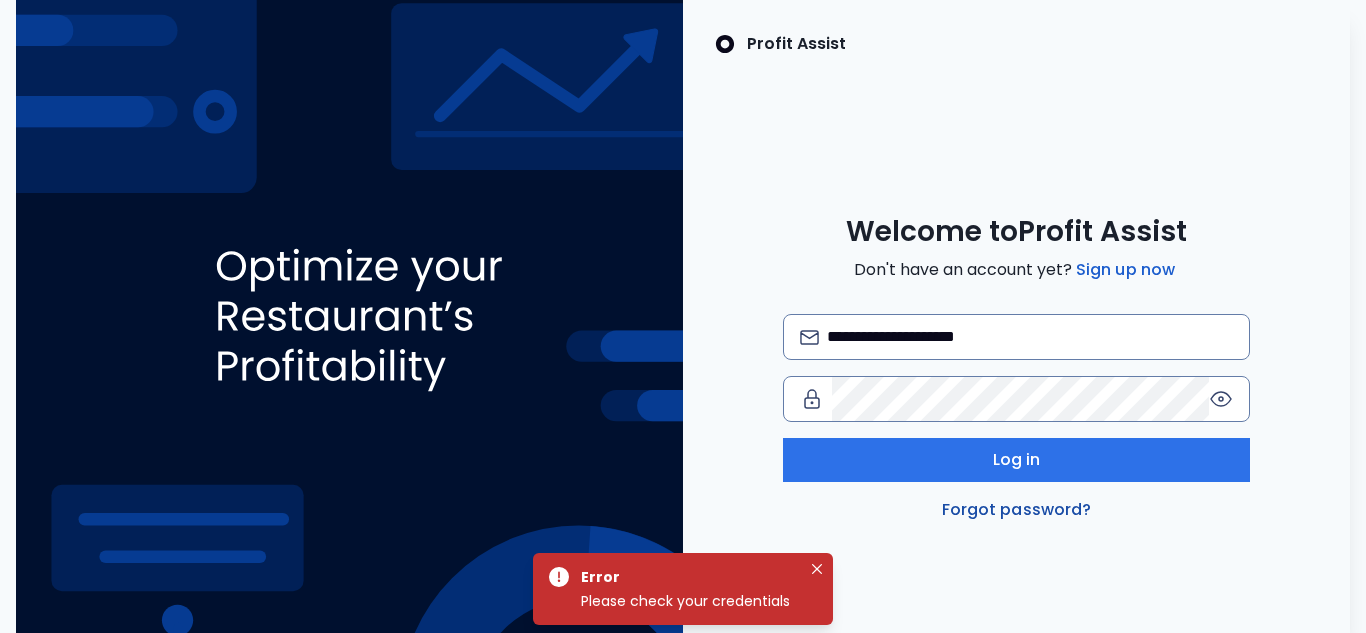 click on "Forgot password?" at bounding box center [1017, 510] 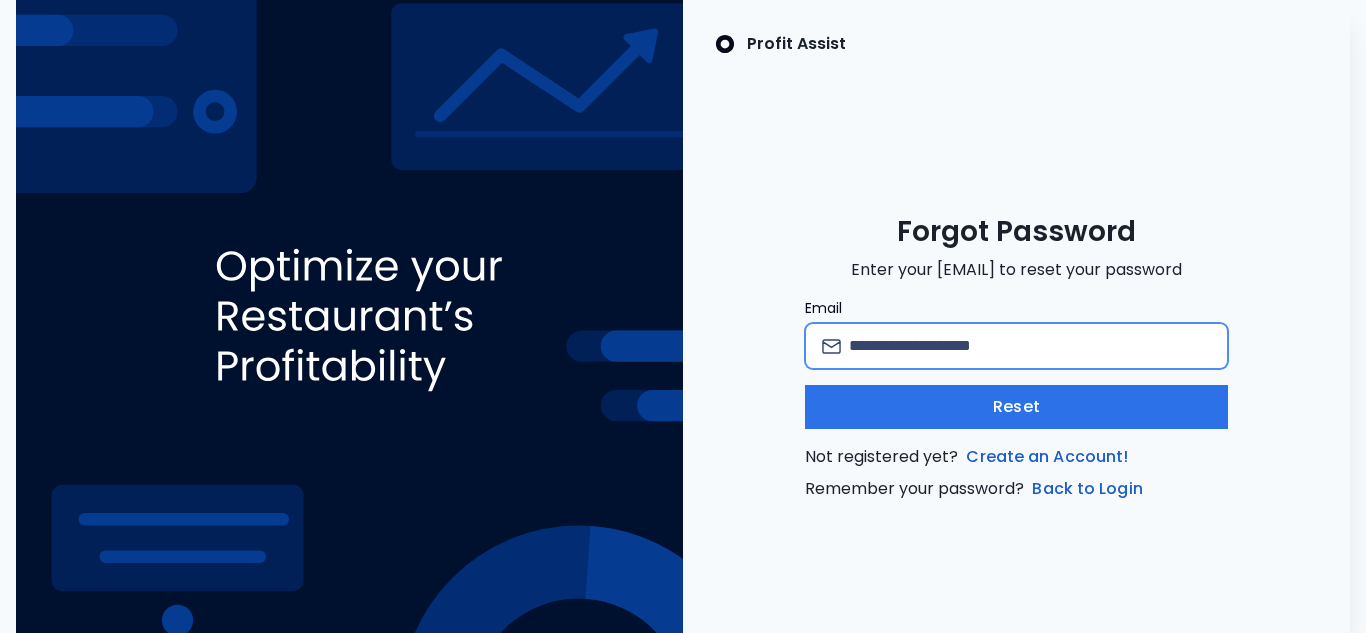 click on "Email" at bounding box center [1029, 346] 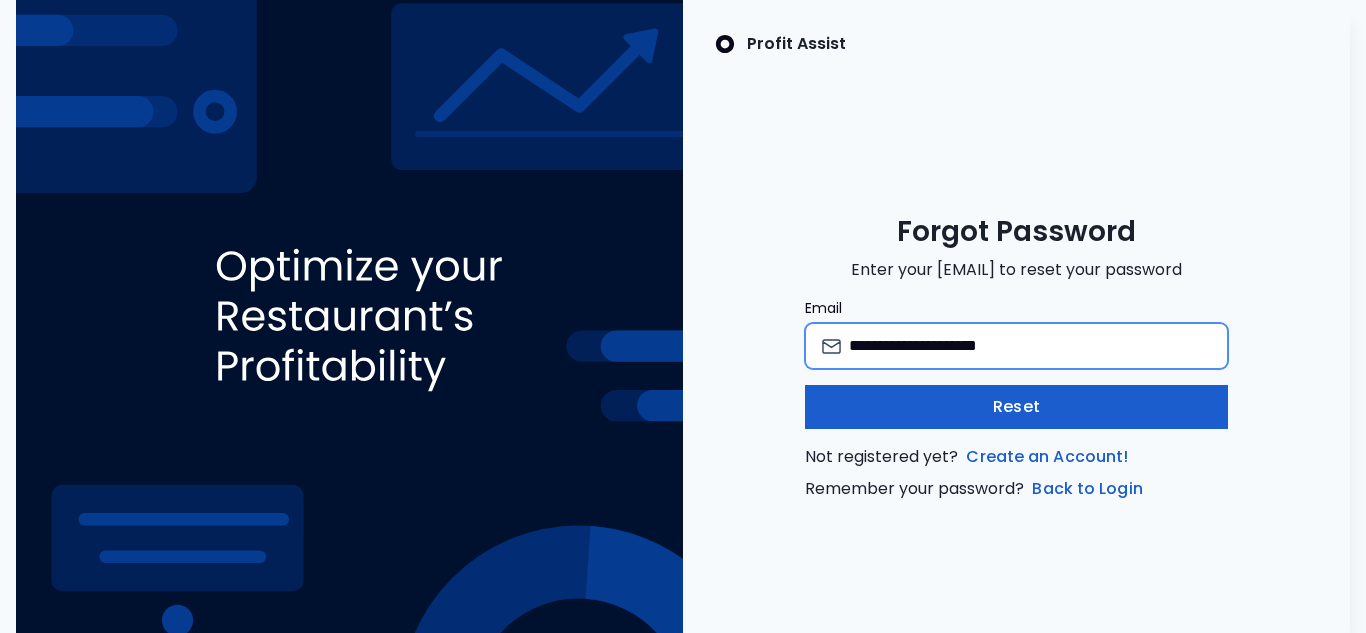 type on "**********" 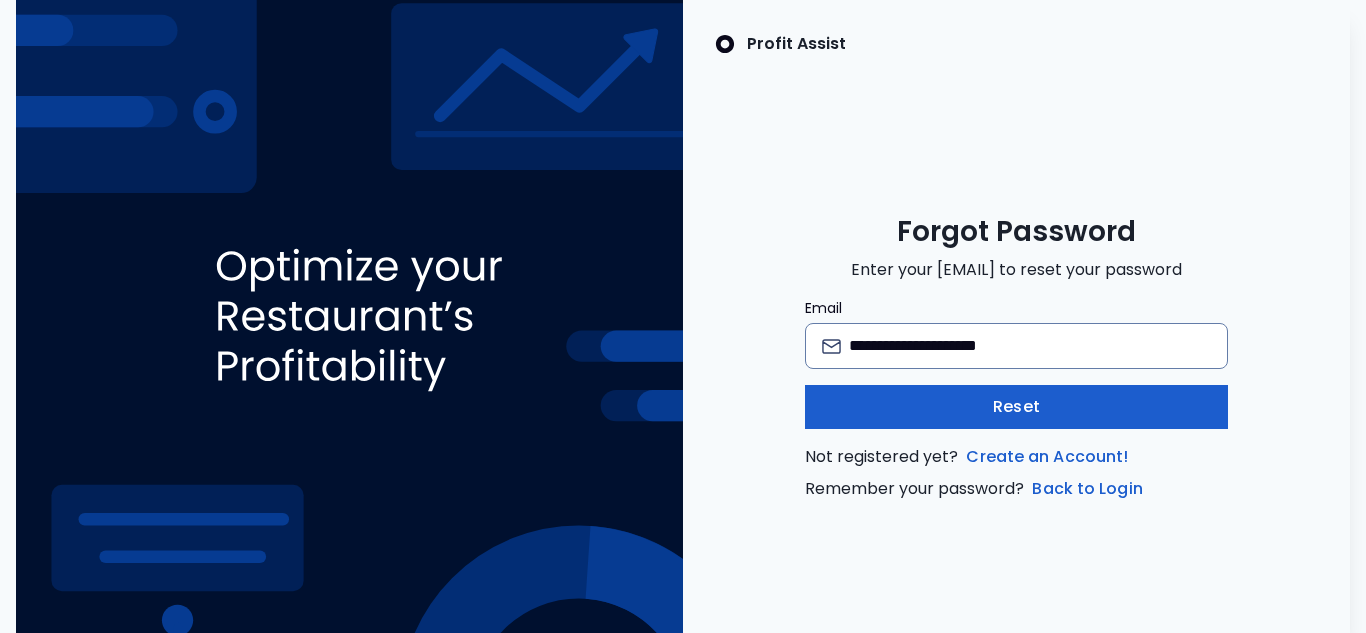 click on "Reset" at bounding box center [1016, 407] 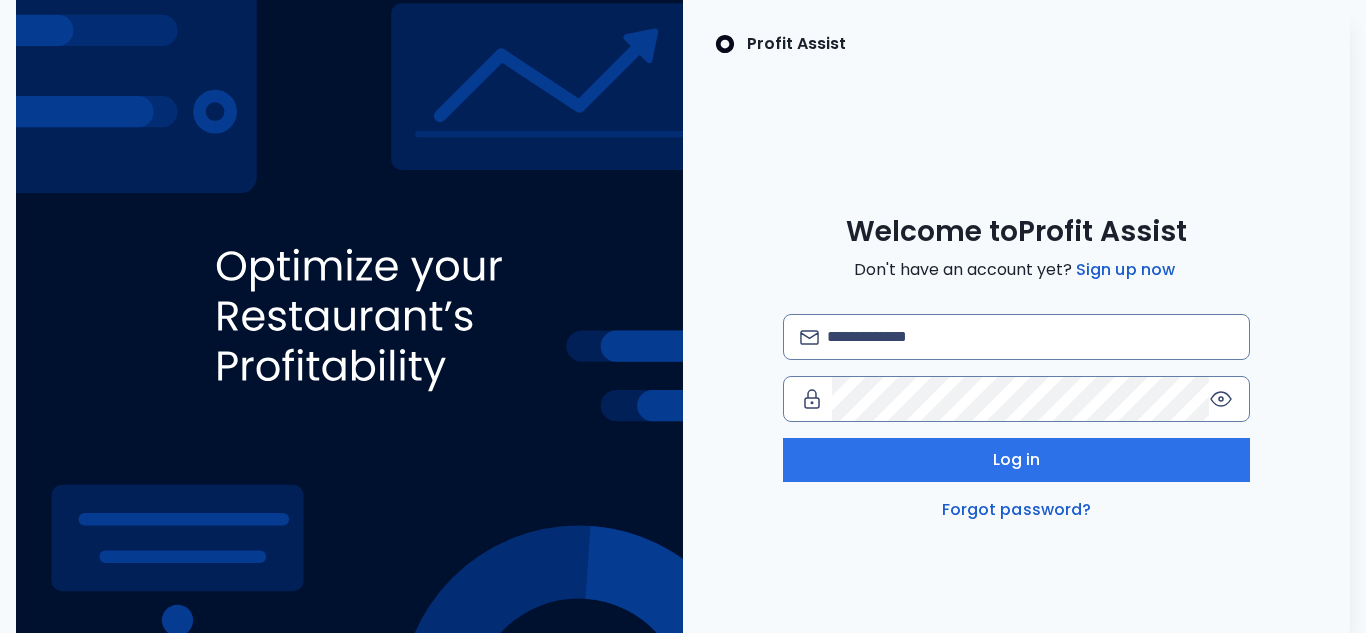 scroll, scrollTop: 0, scrollLeft: 0, axis: both 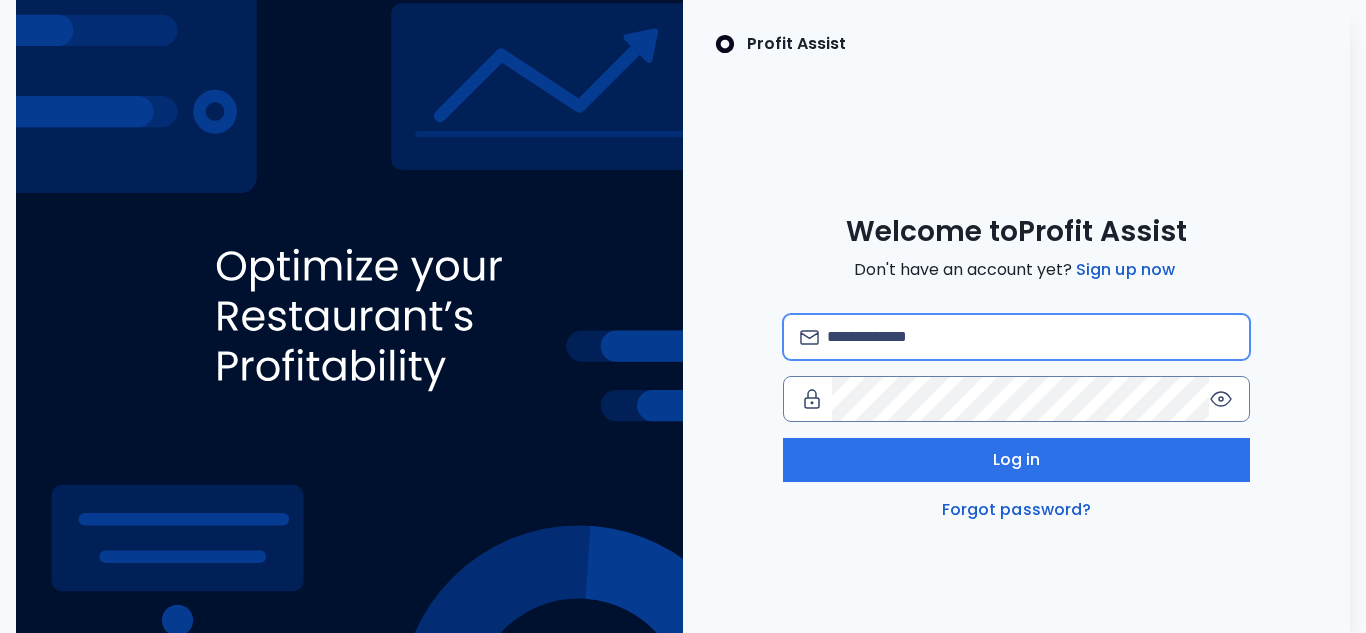 click at bounding box center [1030, 337] 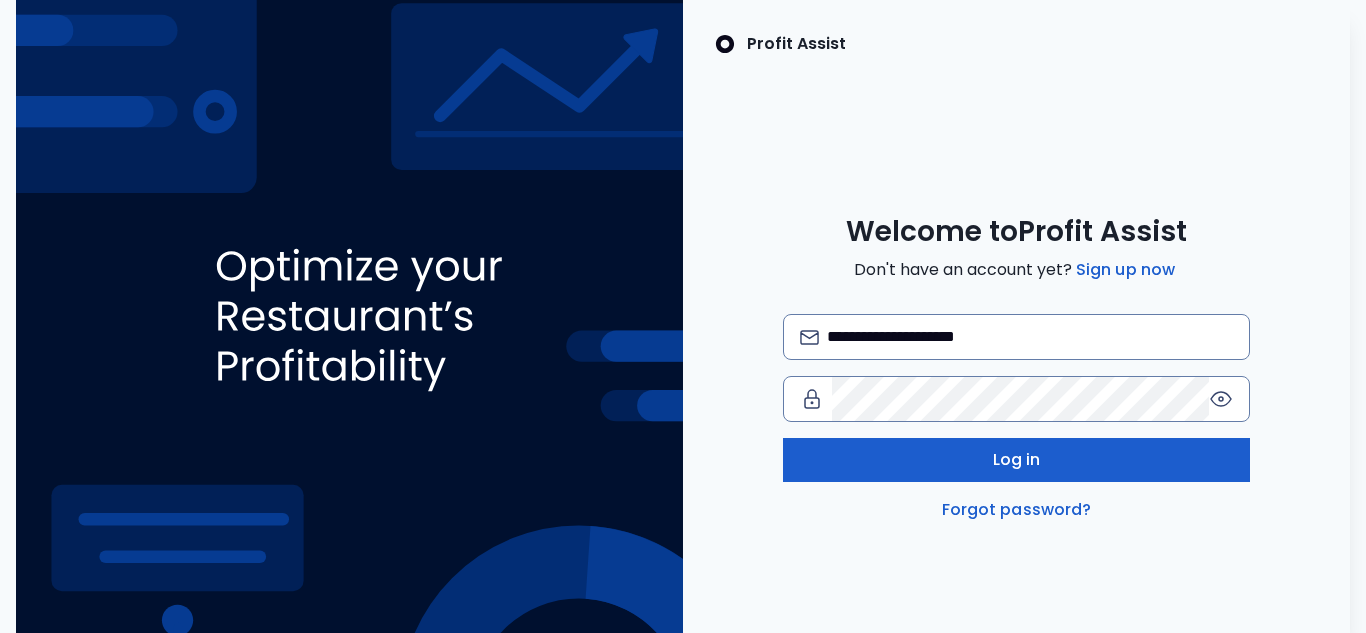 click on "Log in" at bounding box center (1016, 460) 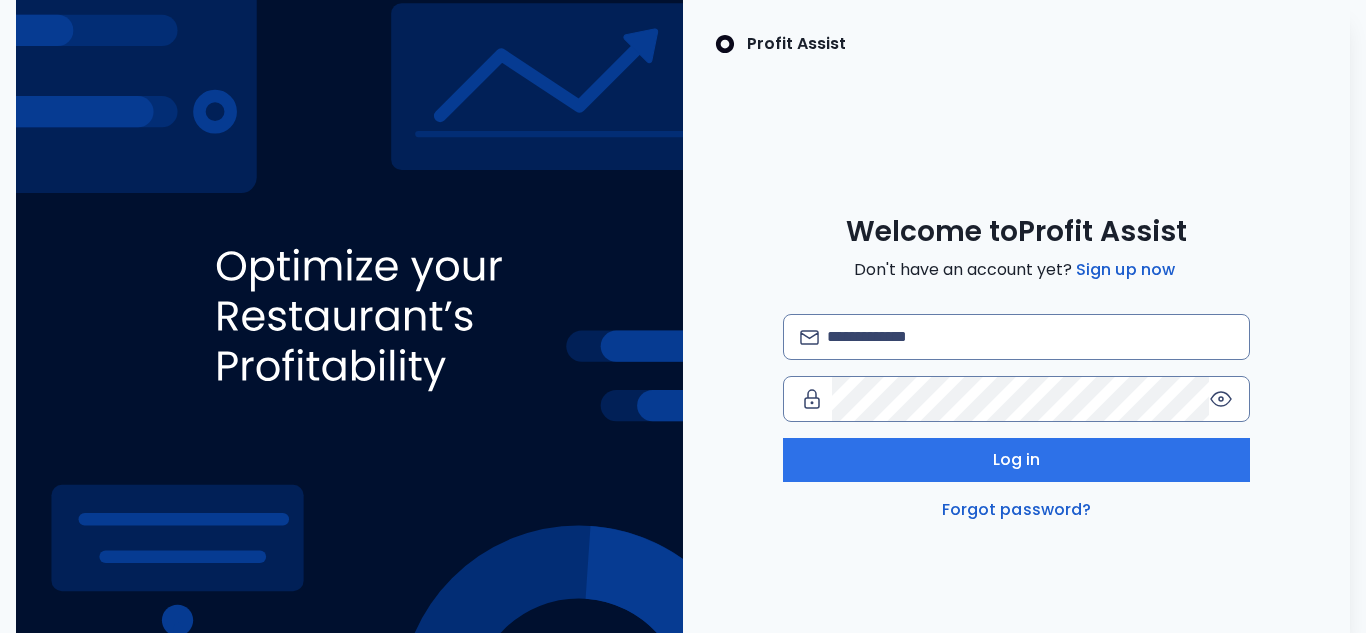 scroll, scrollTop: 0, scrollLeft: 0, axis: both 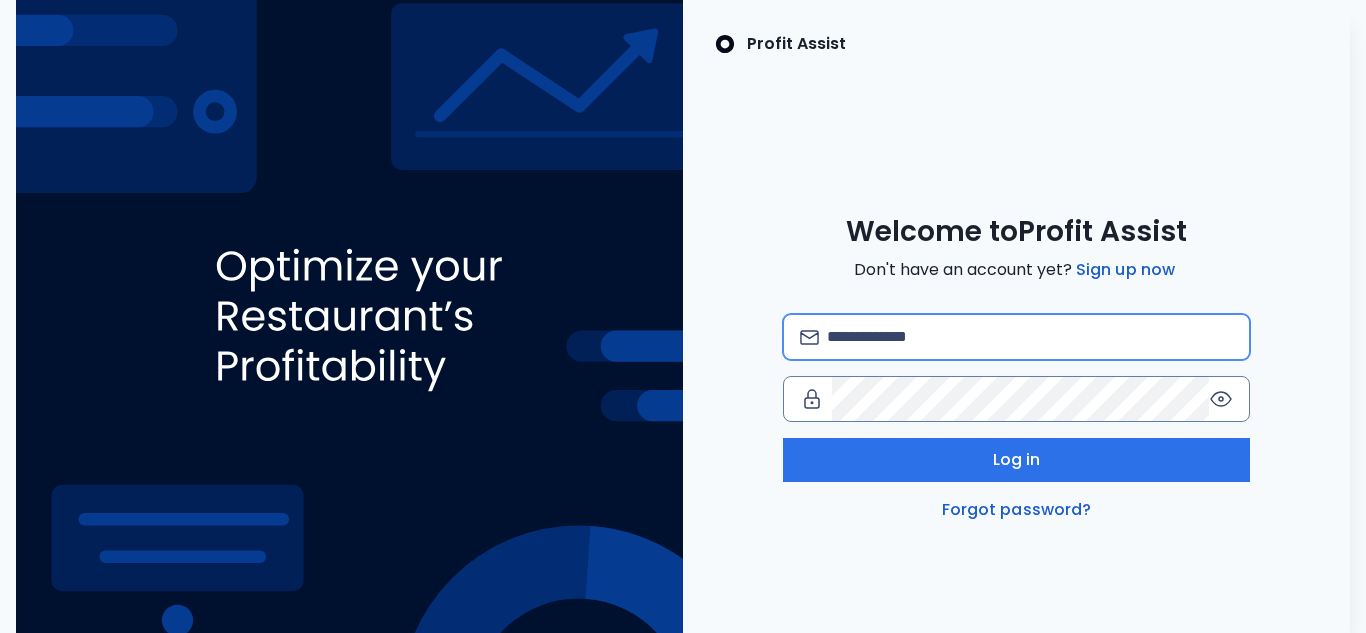 click at bounding box center (1030, 337) 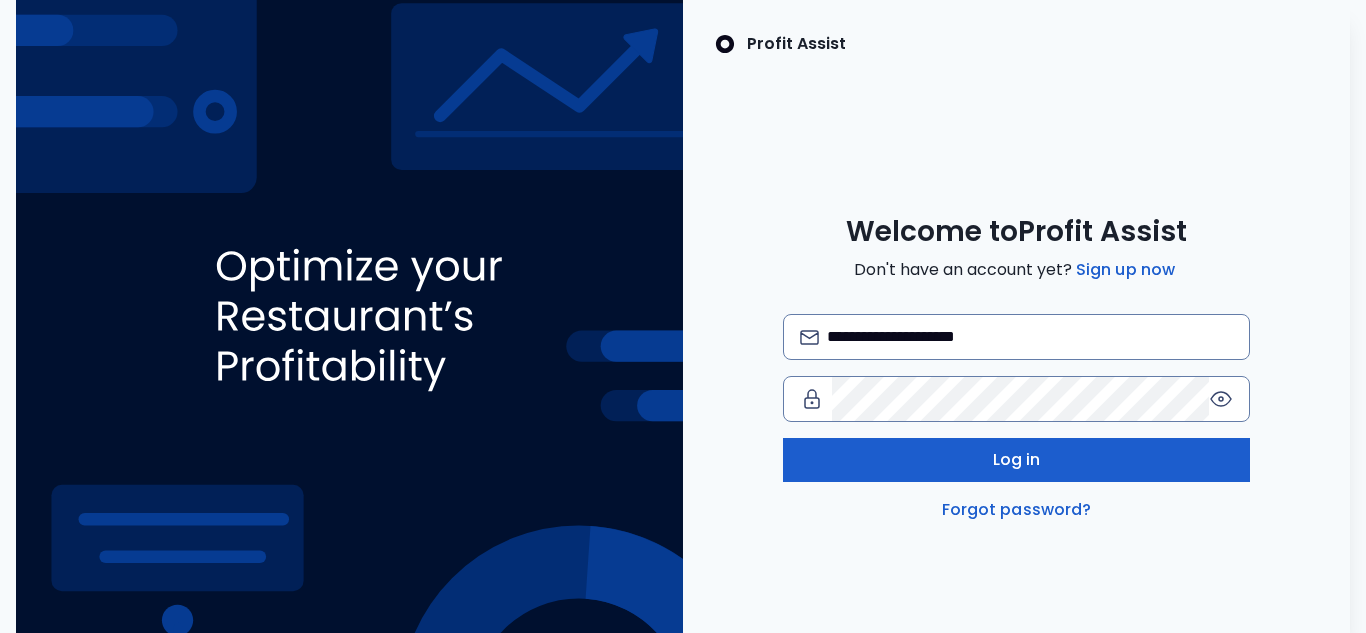click on "Log in" at bounding box center [1017, 460] 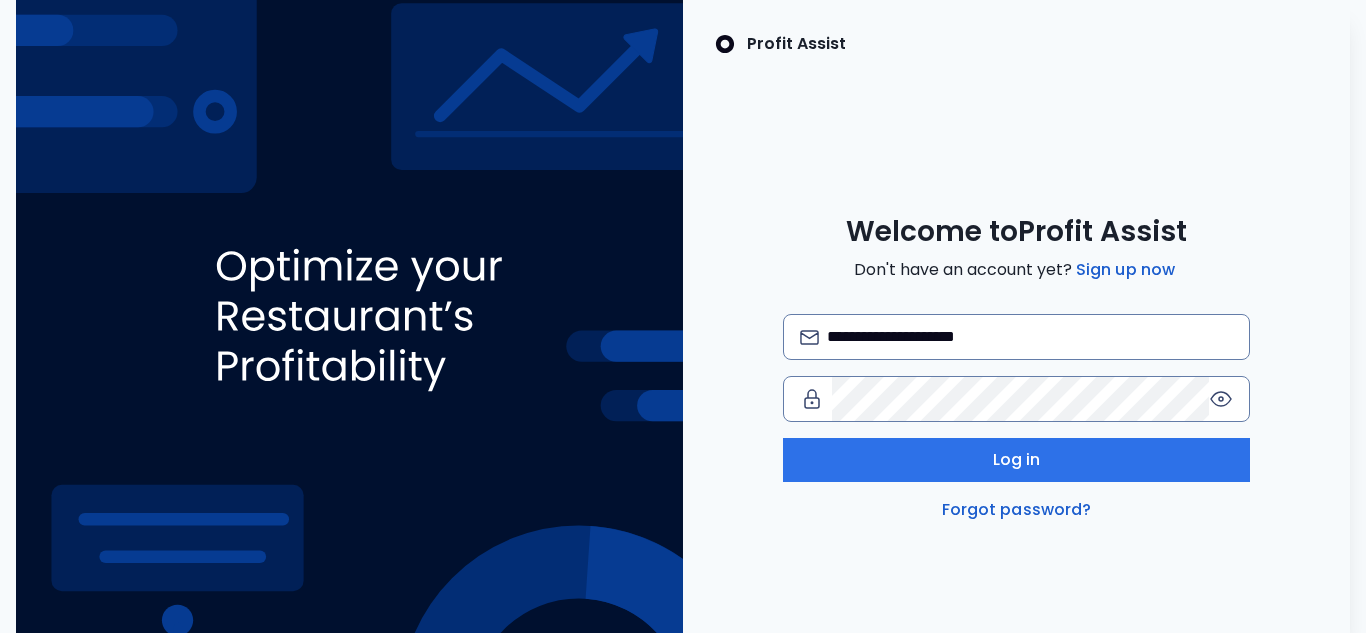 click on "**********" at bounding box center [1016, 316] 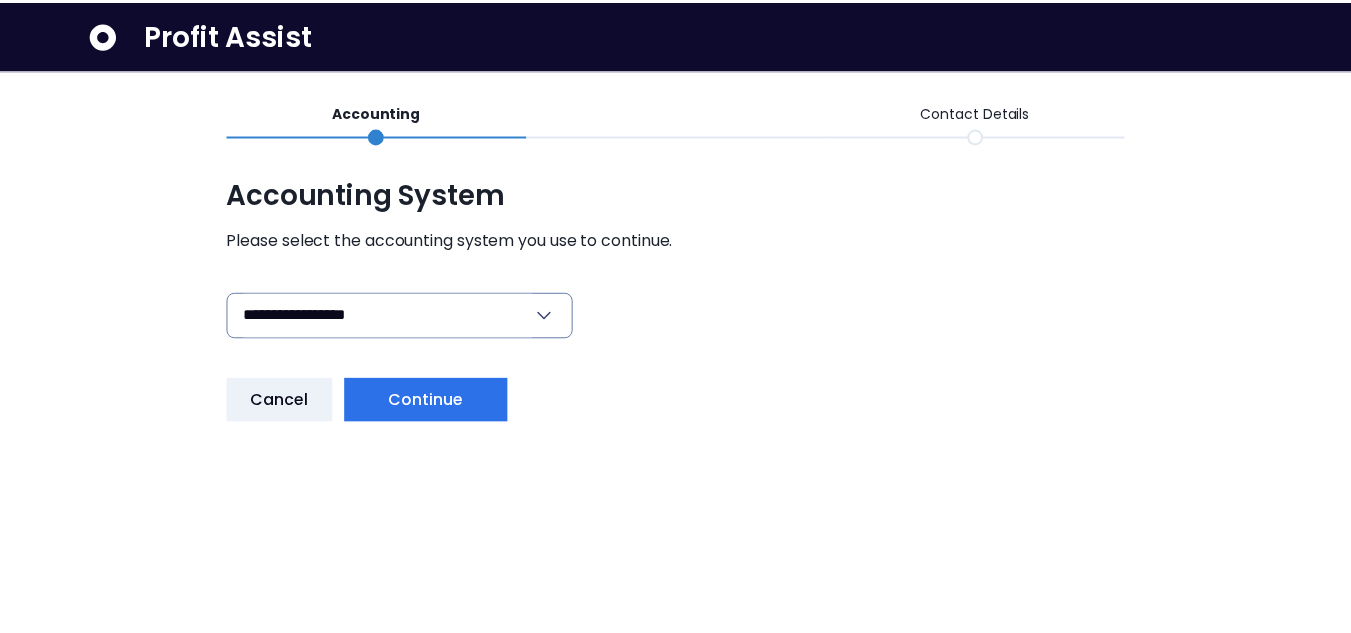 scroll, scrollTop: 0, scrollLeft: 0, axis: both 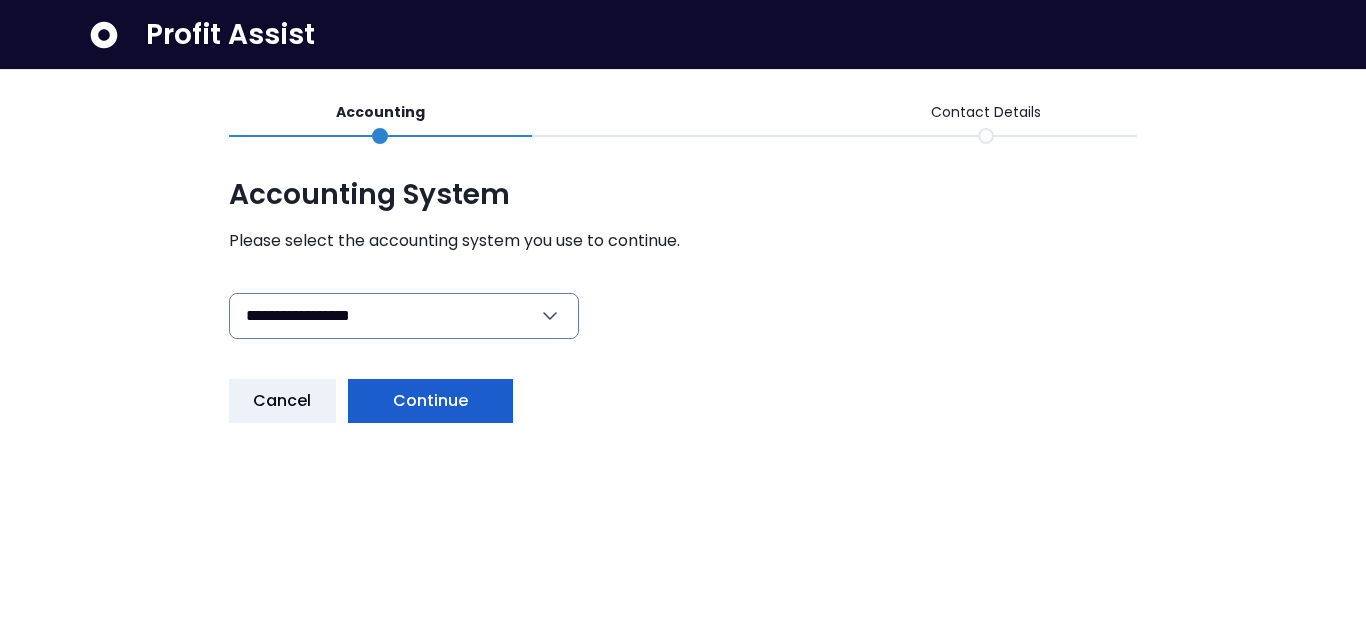 click on "Continue" at bounding box center (431, 401) 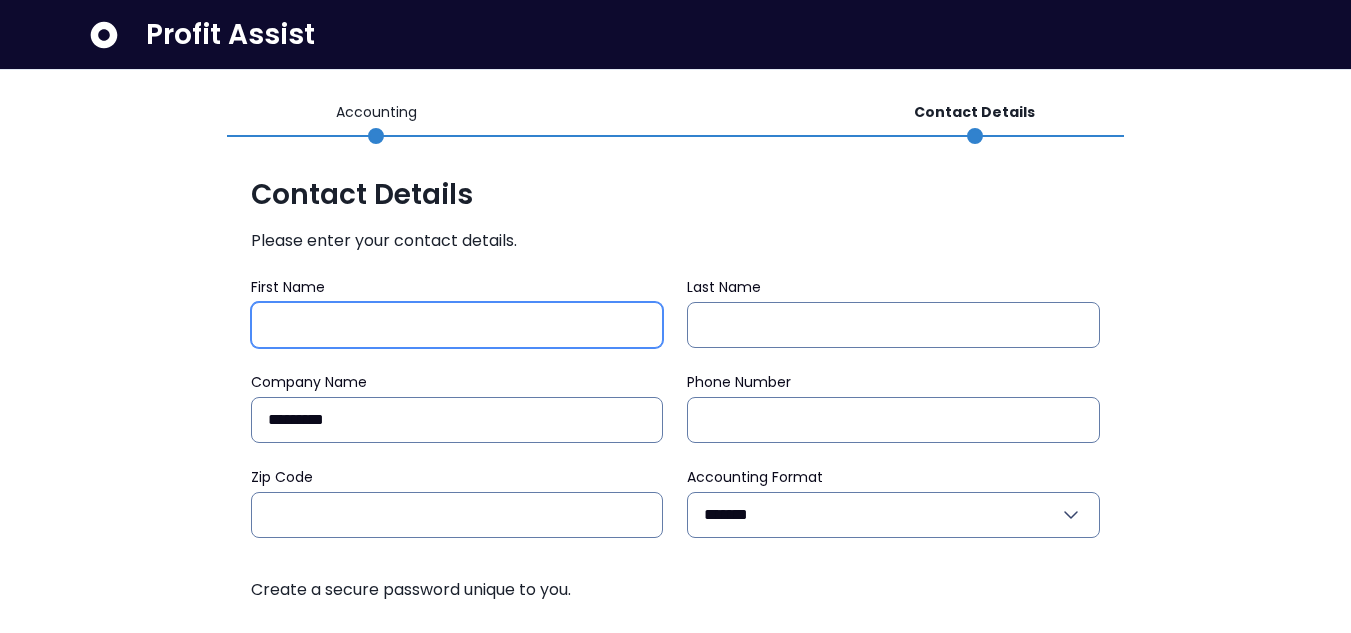 click on "First Name" at bounding box center (457, 325) 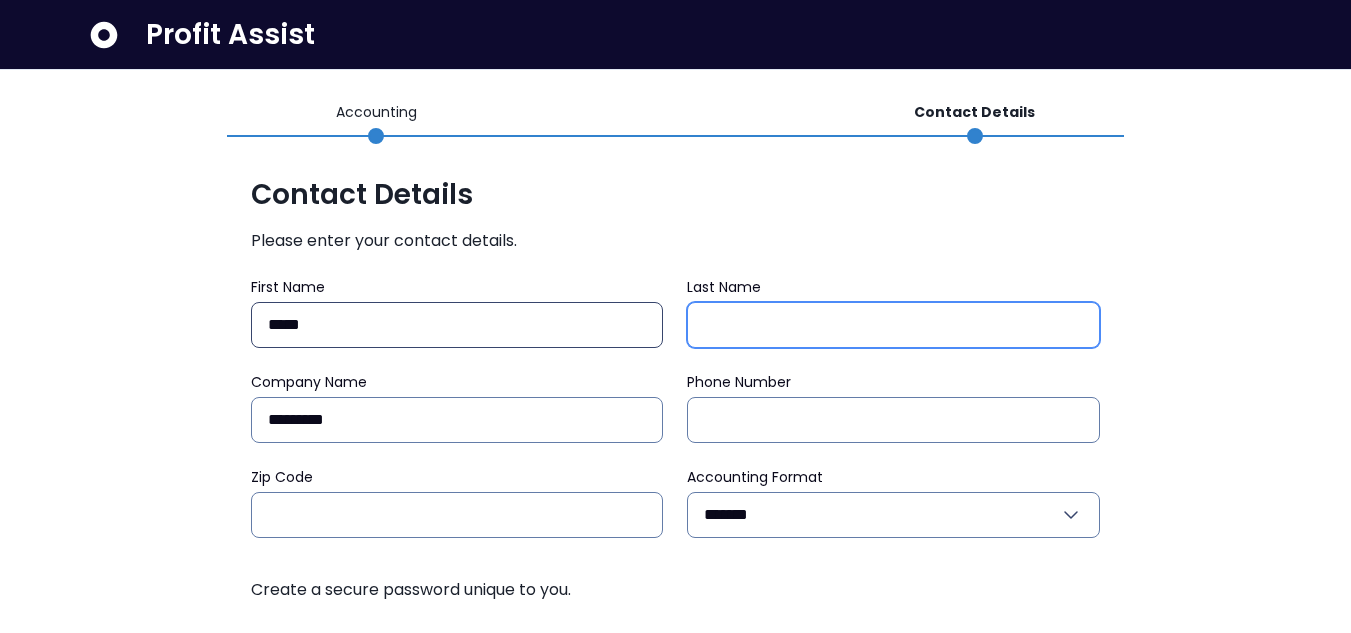 type on "*****" 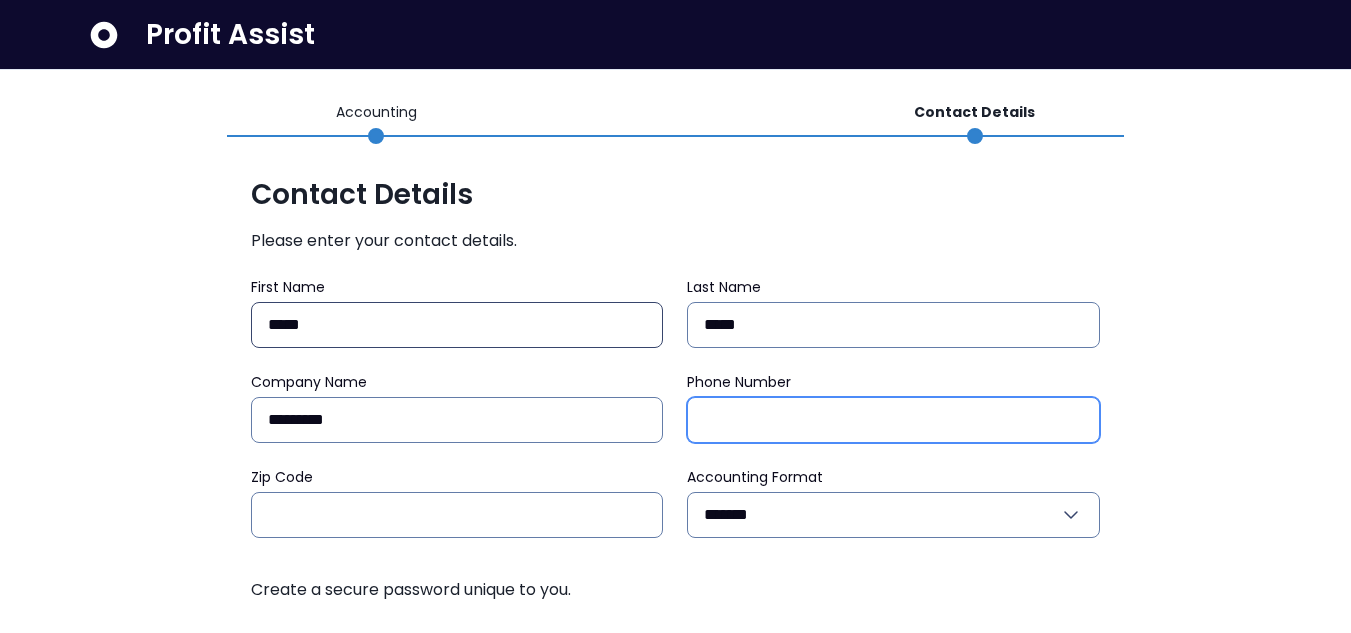 type on "**********" 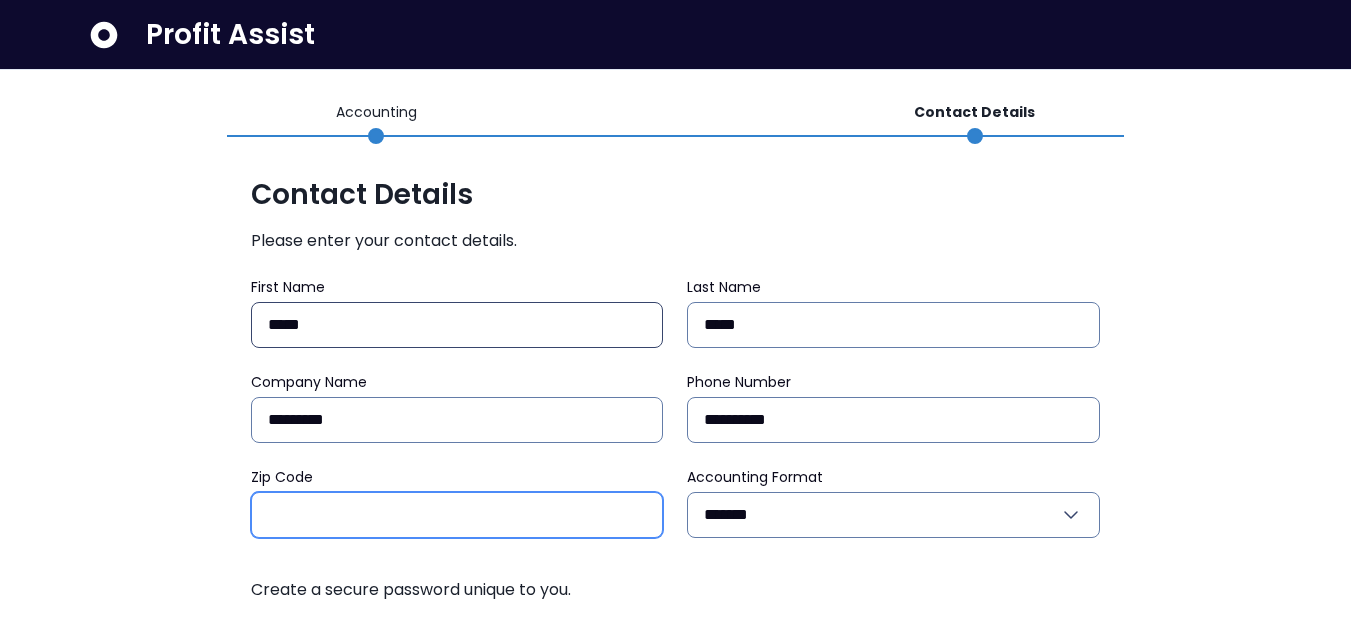 type on "*****" 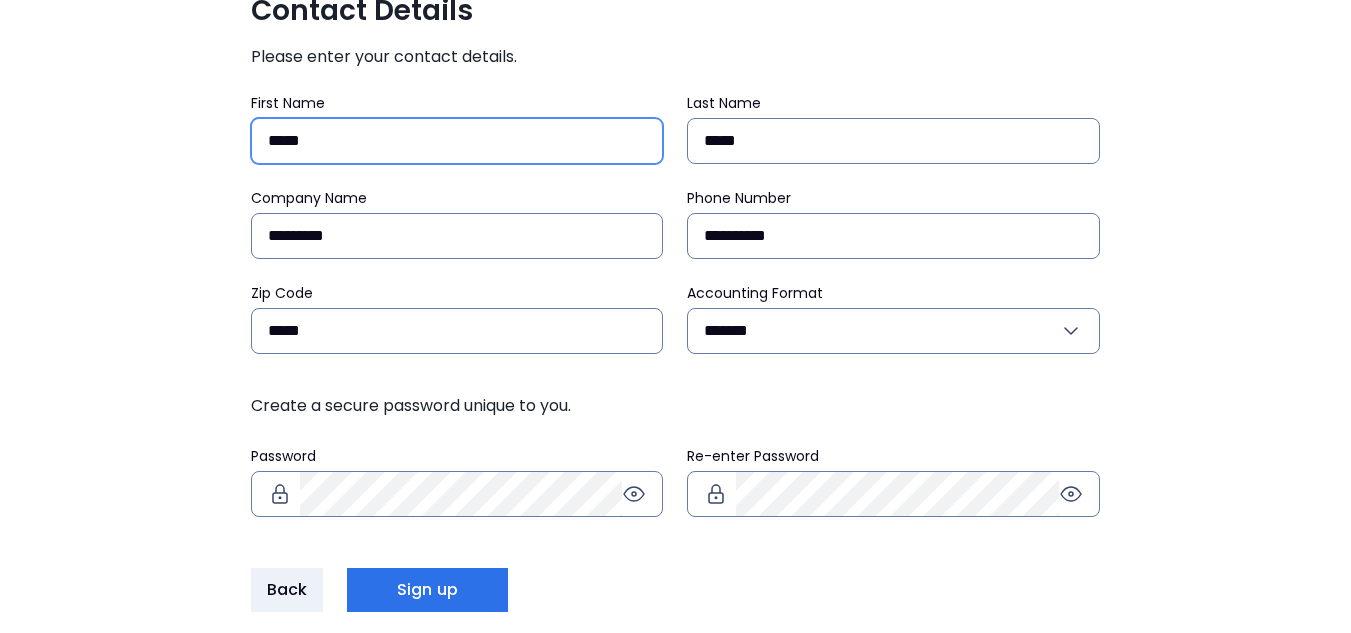 scroll, scrollTop: 195, scrollLeft: 0, axis: vertical 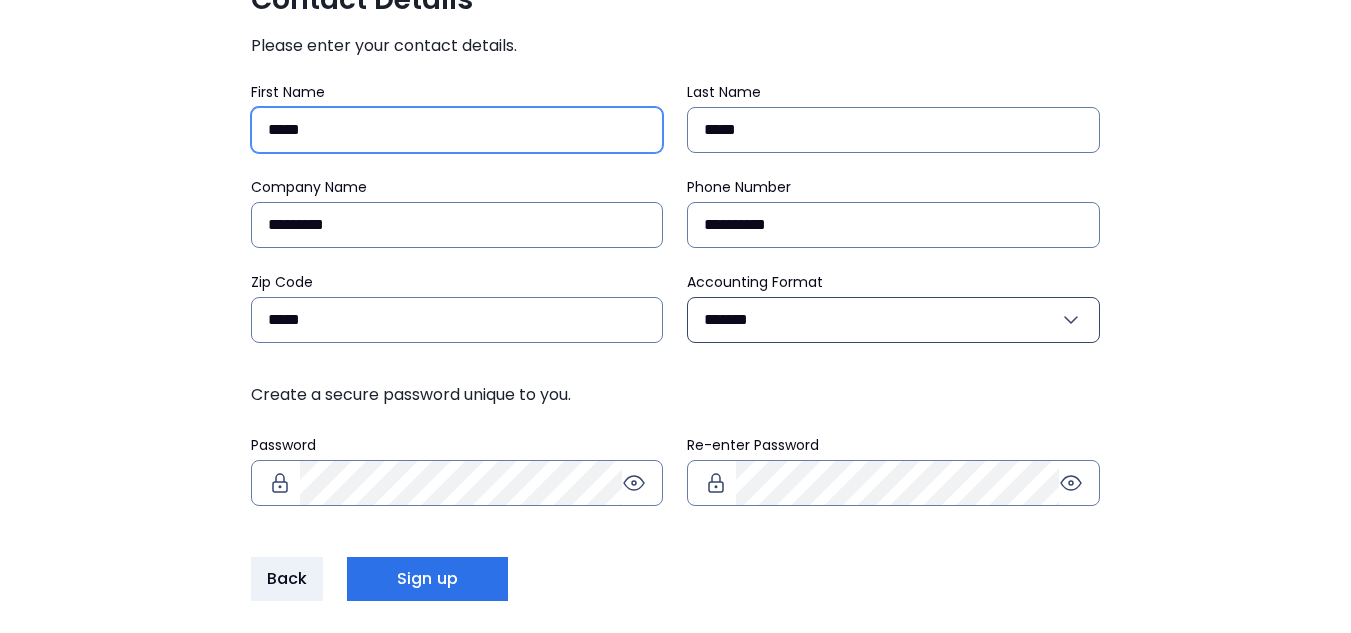 click at bounding box center (1071, 320) 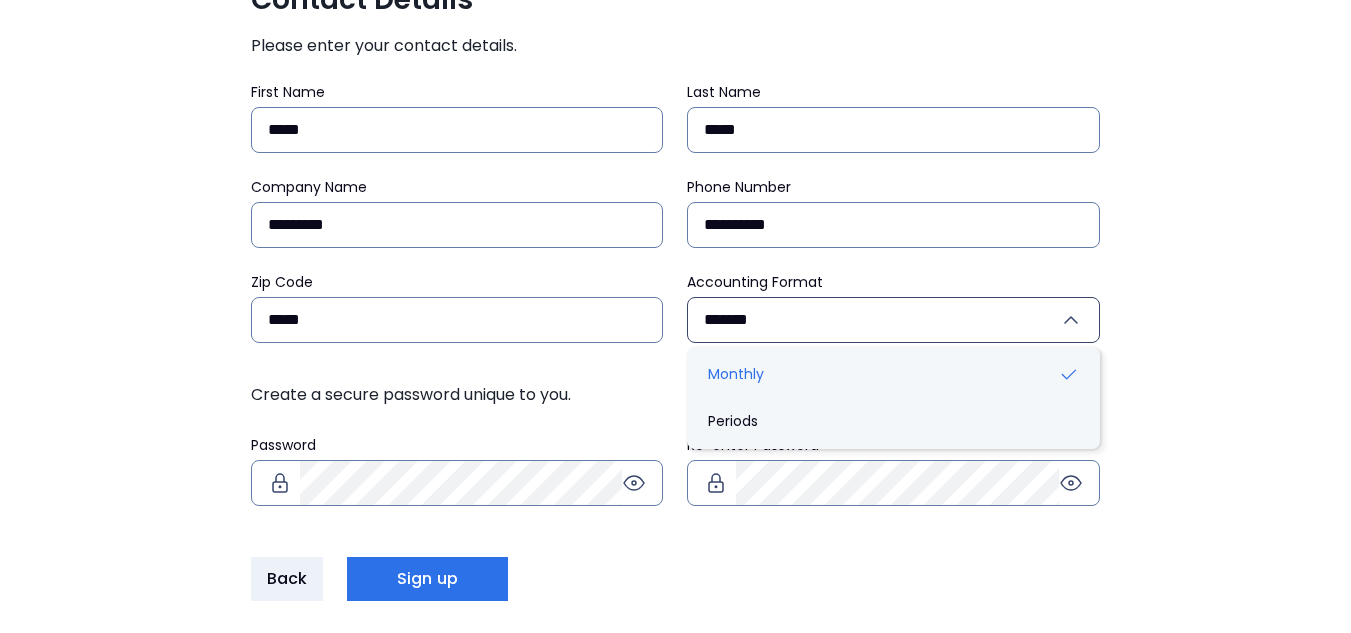 click on "**********" at bounding box center (675, 219) 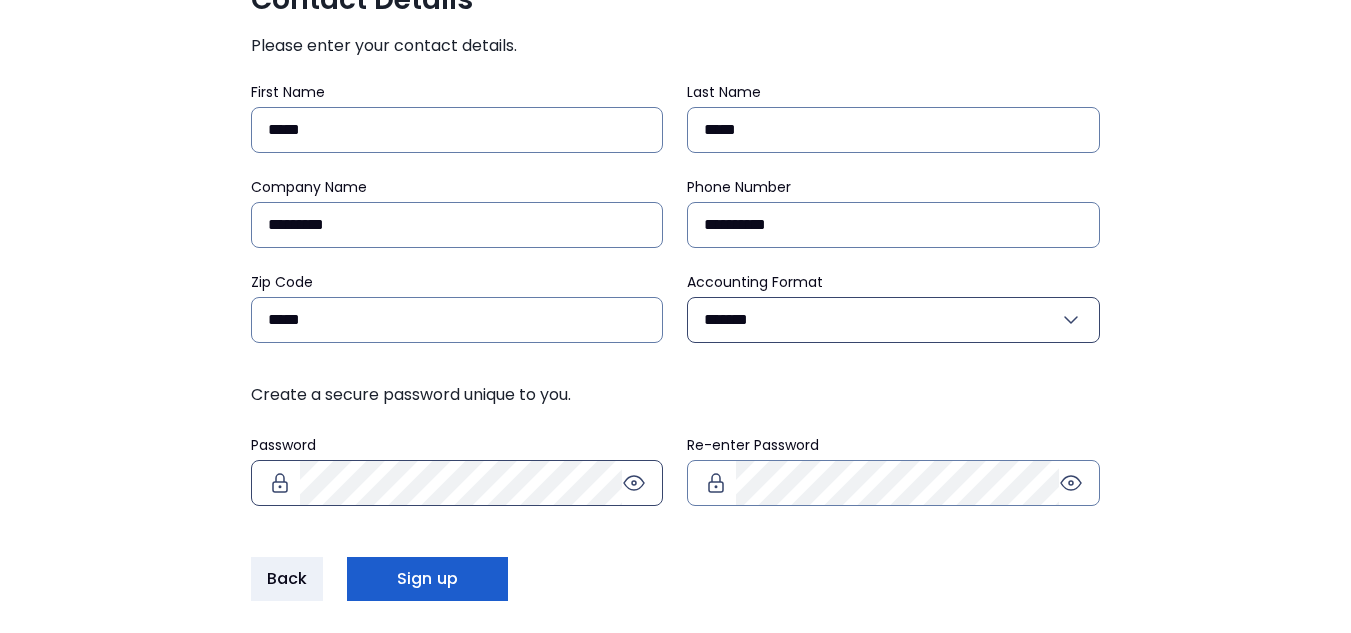 click on "Sign up" at bounding box center [427, 579] 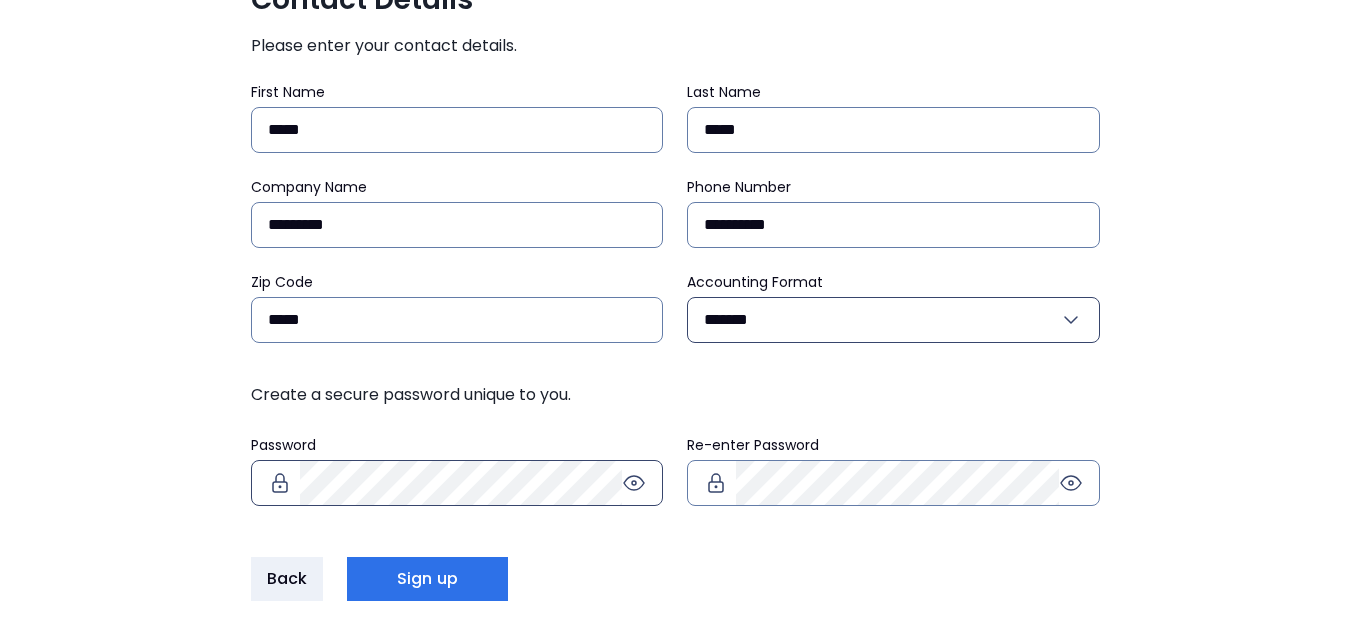 click at bounding box center [634, 483] 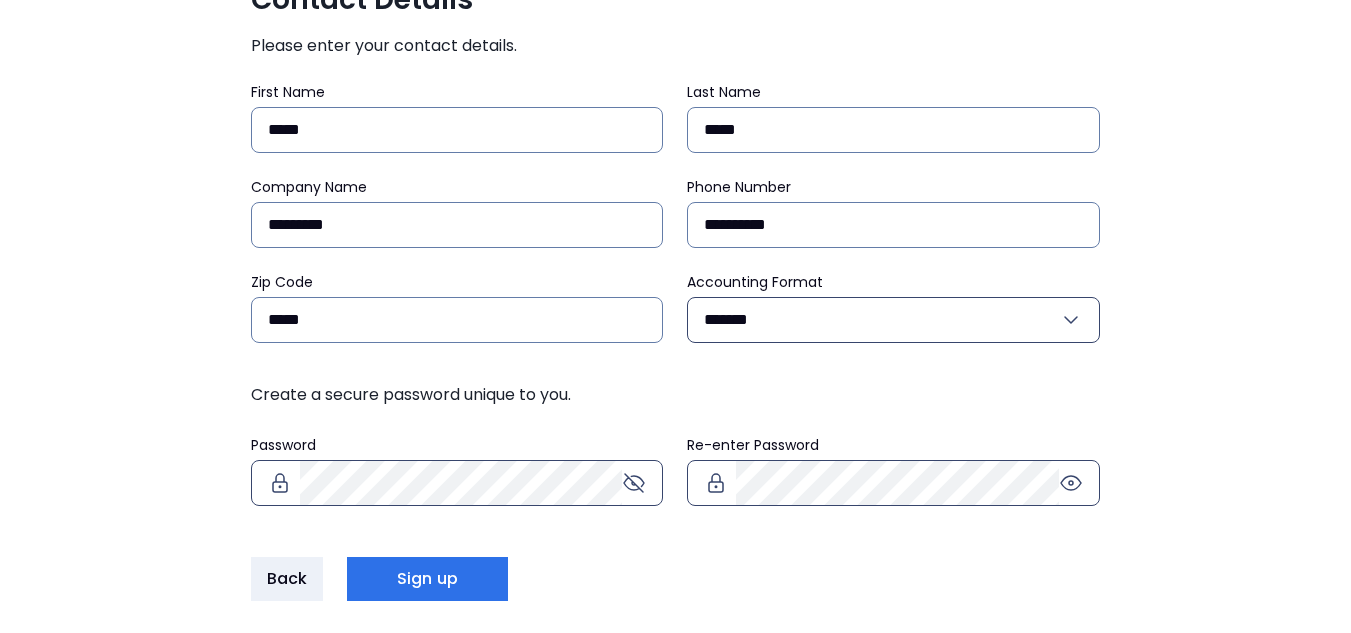 click at bounding box center [634, 483] 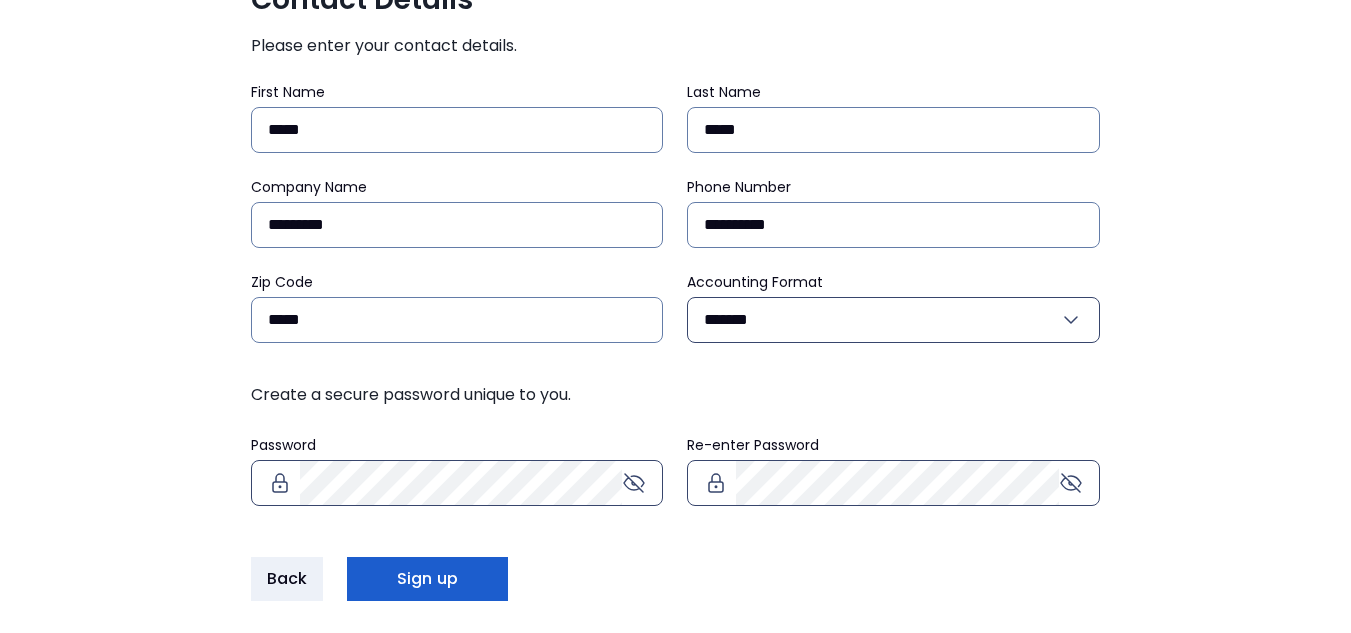 click on "Sign up" at bounding box center [427, 579] 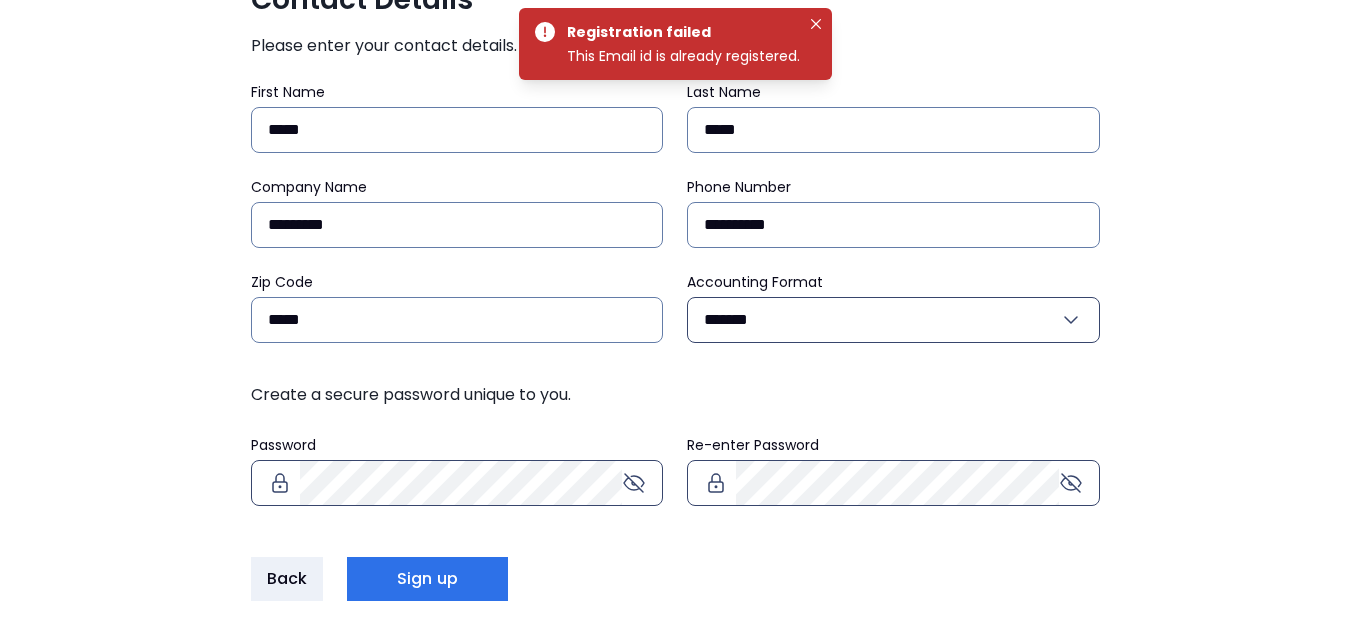 click on "Create a secure password unique to you. Password Re-enter Password" at bounding box center [676, 458] 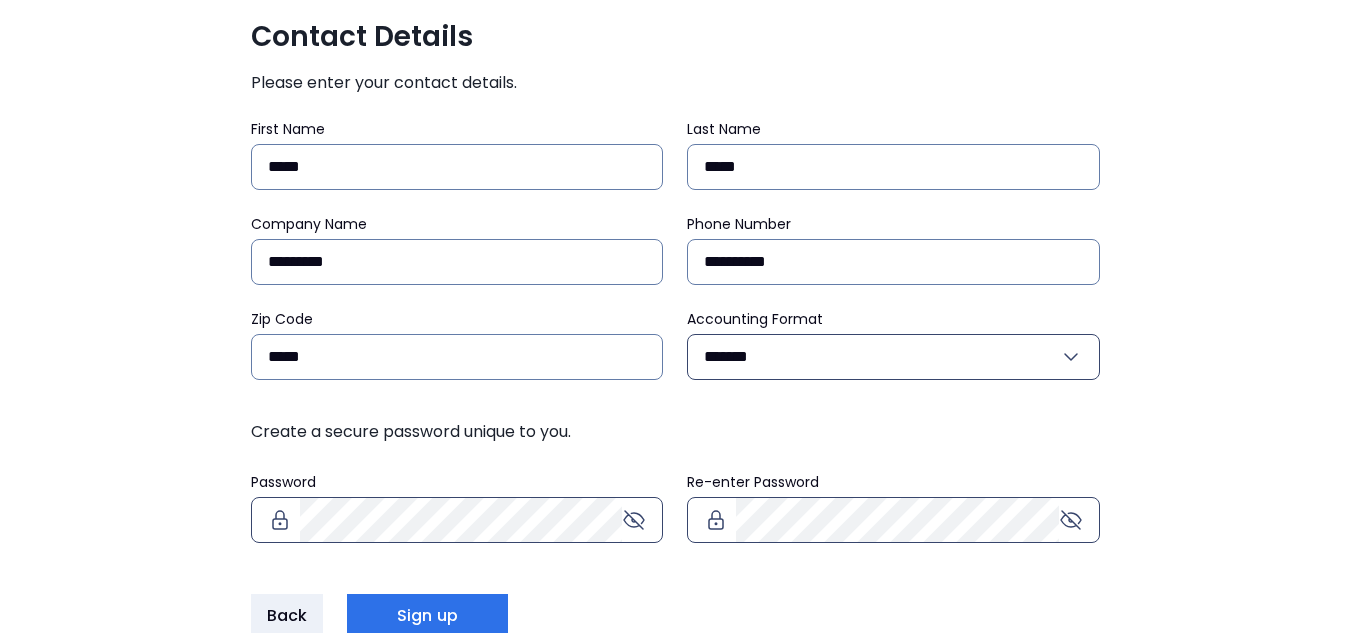 scroll, scrollTop: 195, scrollLeft: 0, axis: vertical 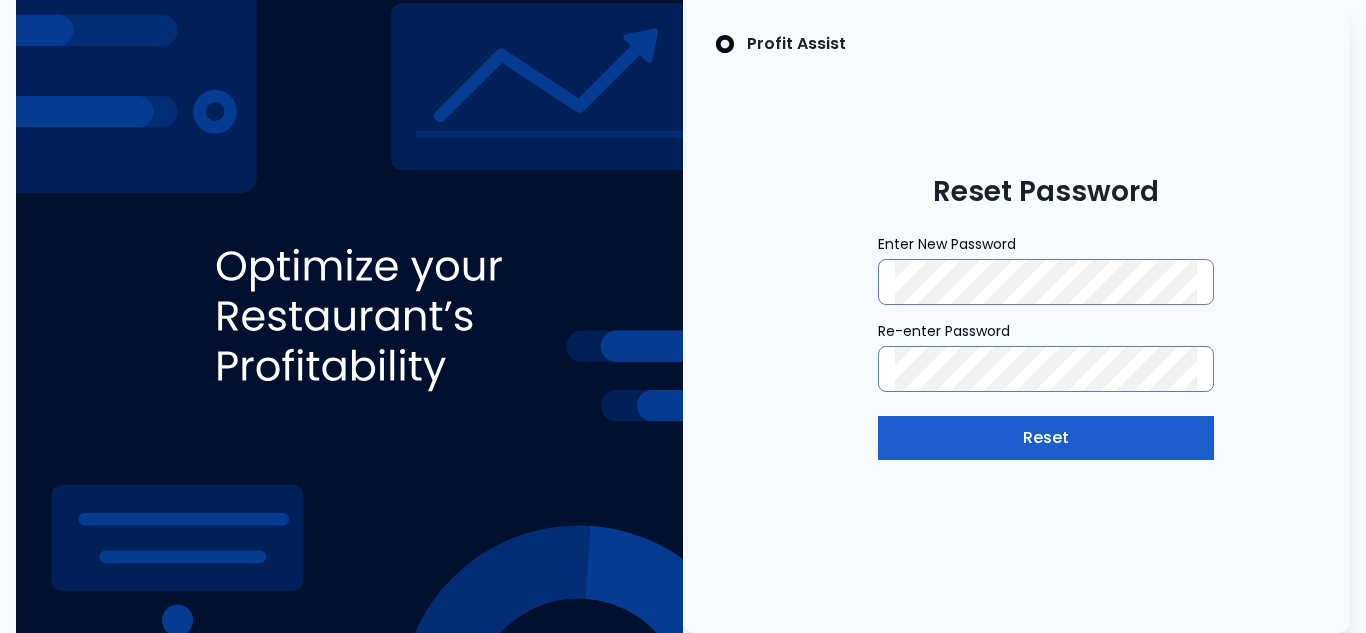 click on "Reset" at bounding box center (1046, 438) 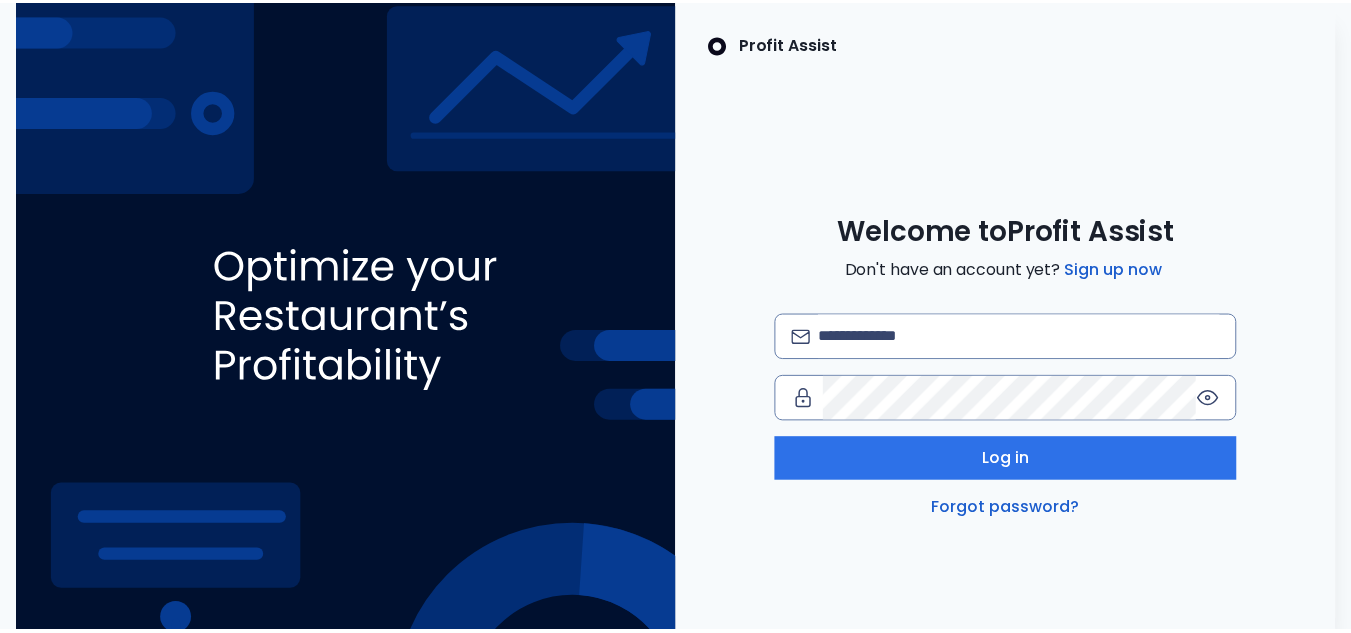 scroll, scrollTop: 0, scrollLeft: 0, axis: both 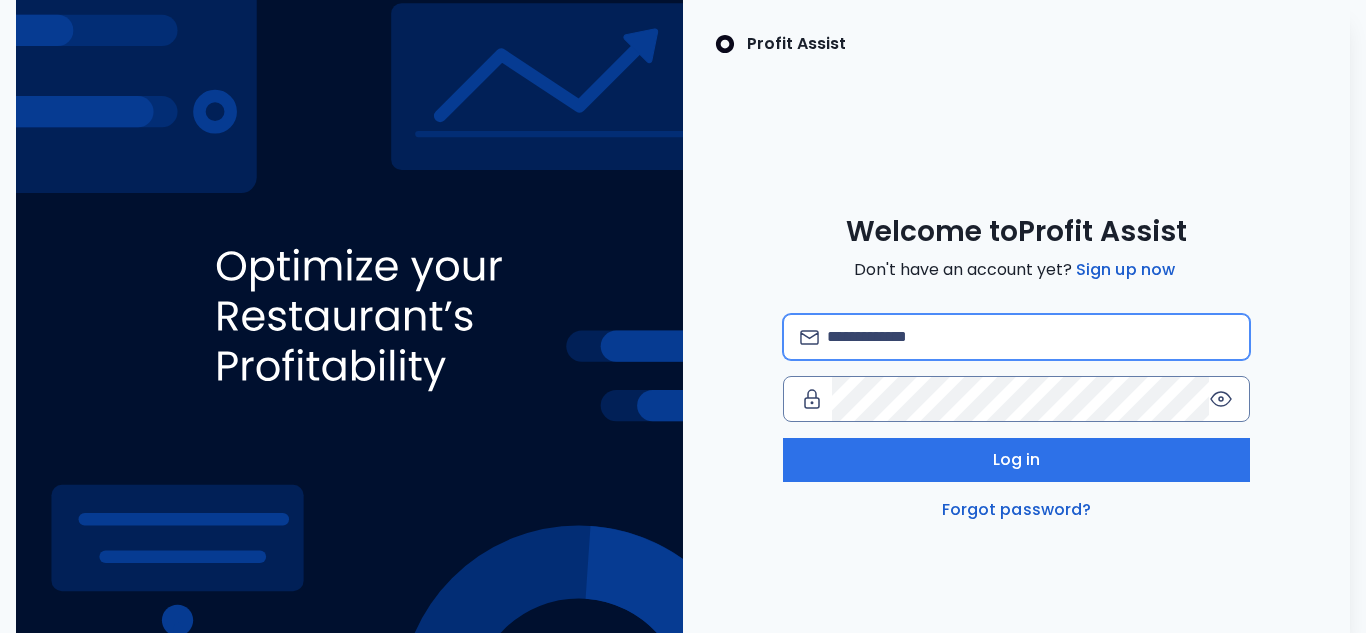 click at bounding box center [1030, 337] 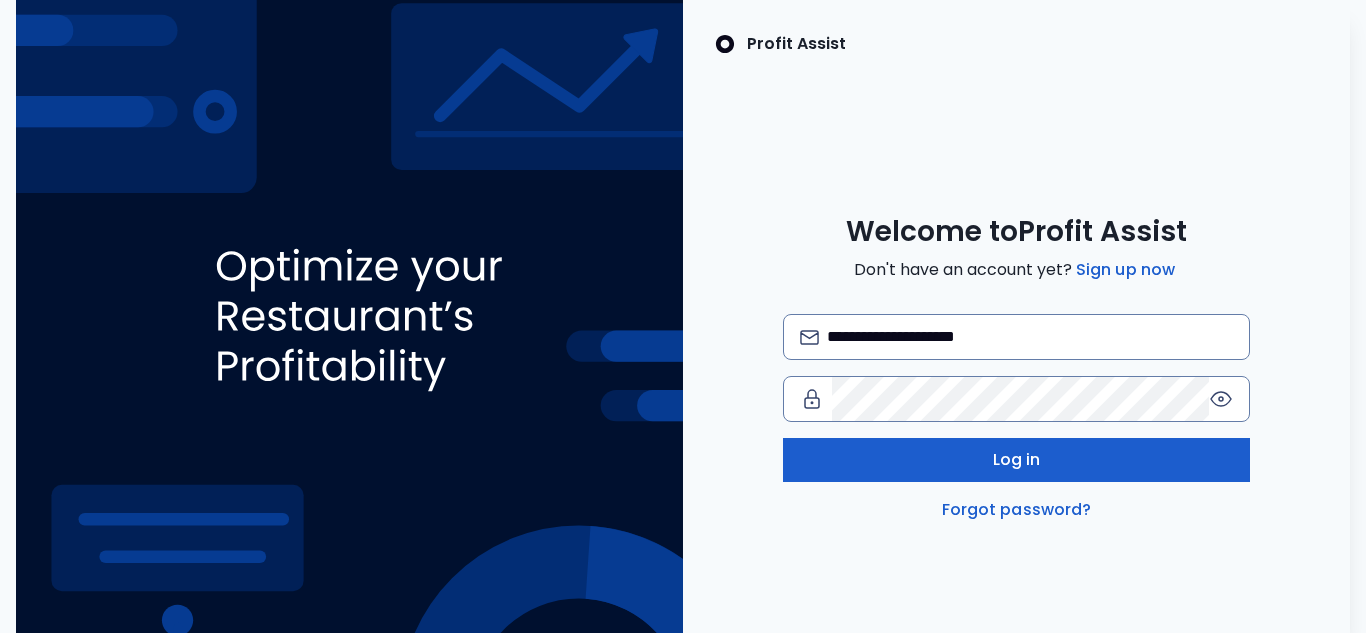 click on "Log in" at bounding box center (1017, 460) 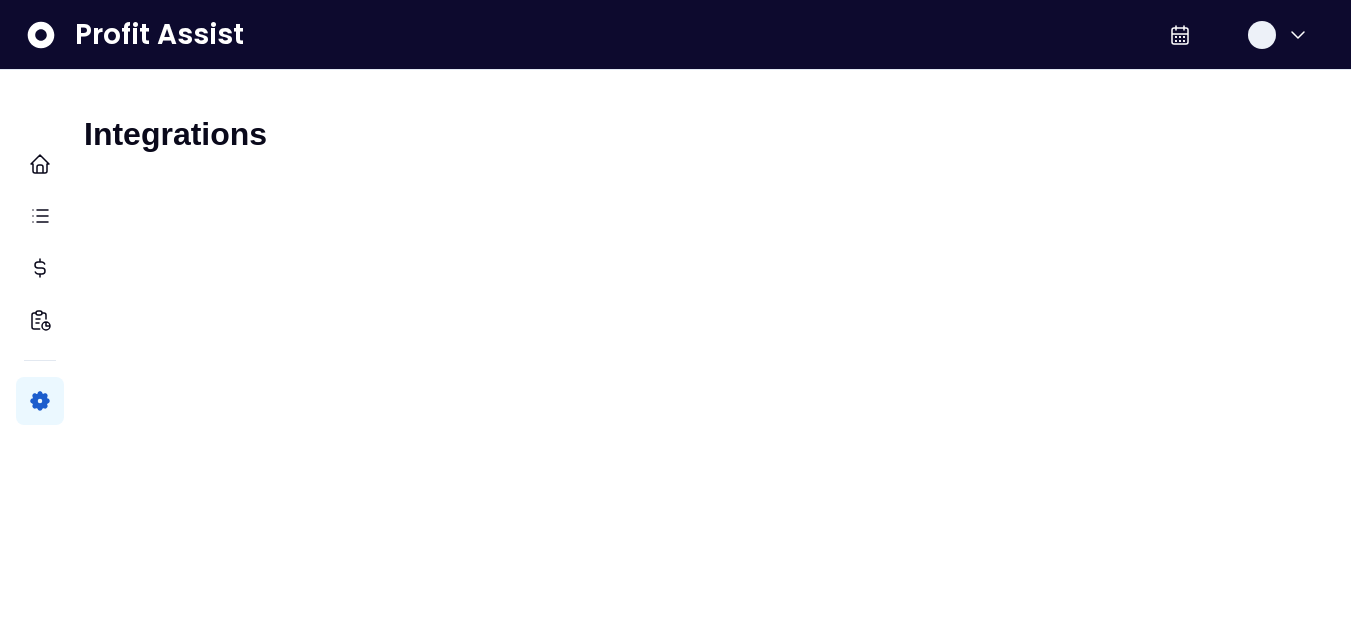 scroll, scrollTop: 0, scrollLeft: 0, axis: both 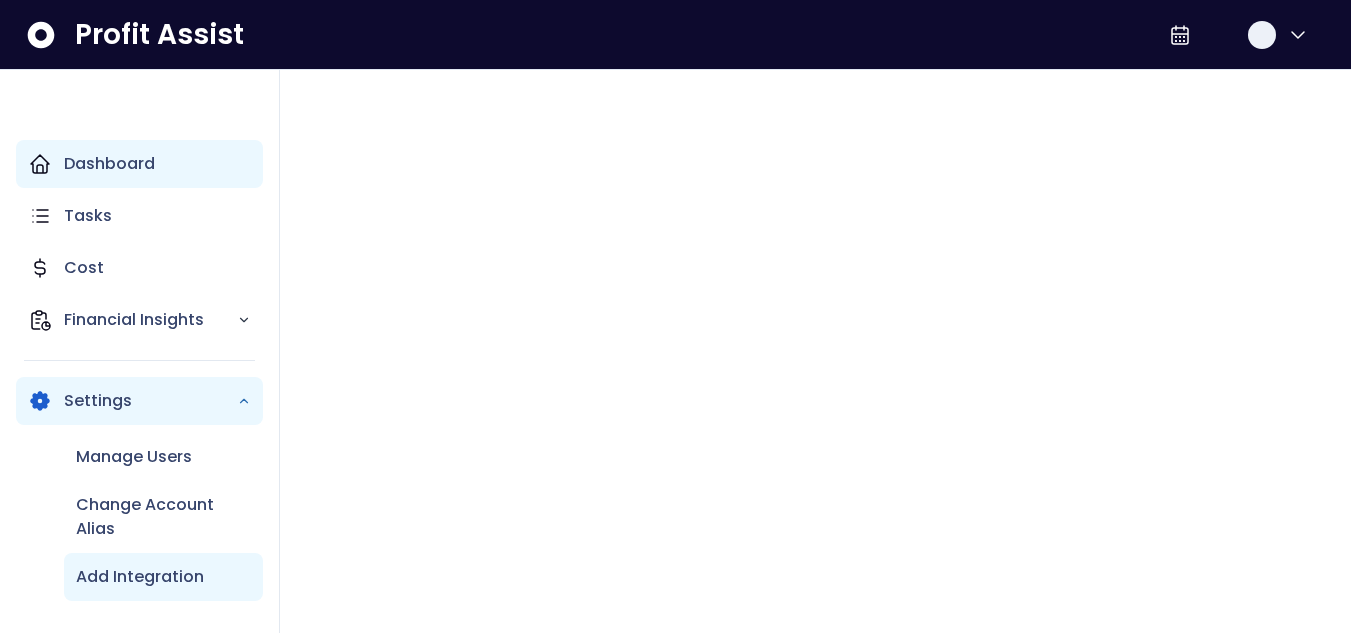 click at bounding box center (40, 164) 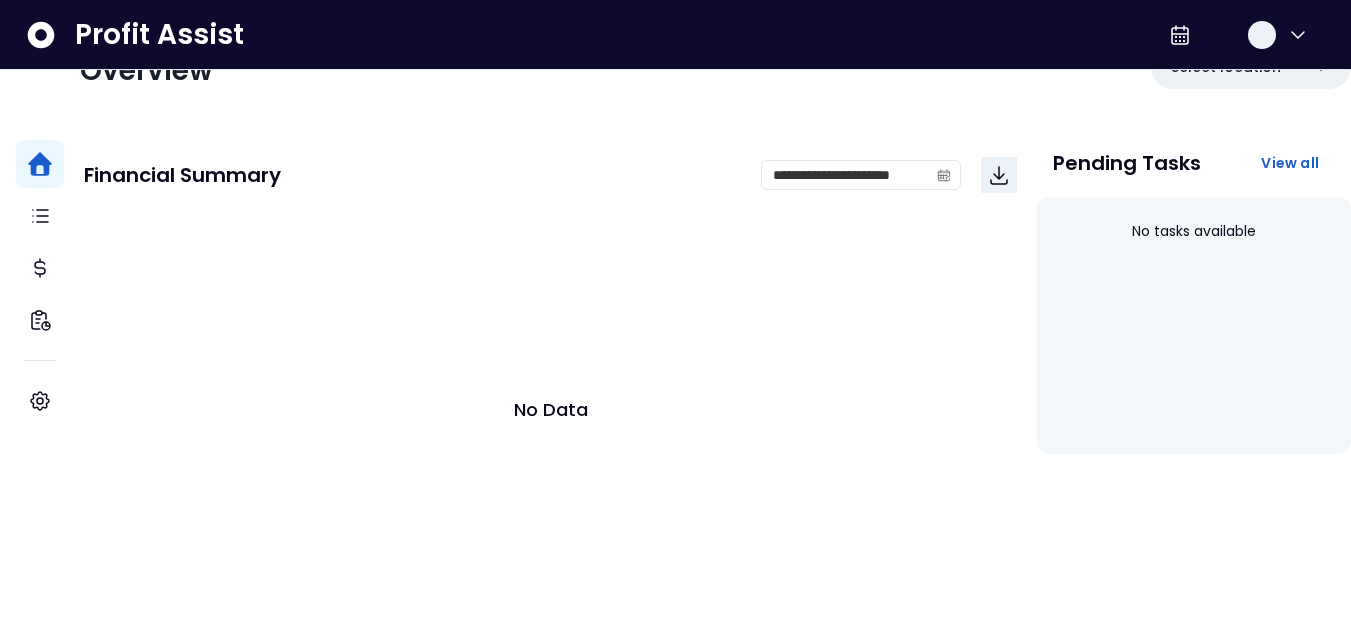 scroll, scrollTop: 0, scrollLeft: 0, axis: both 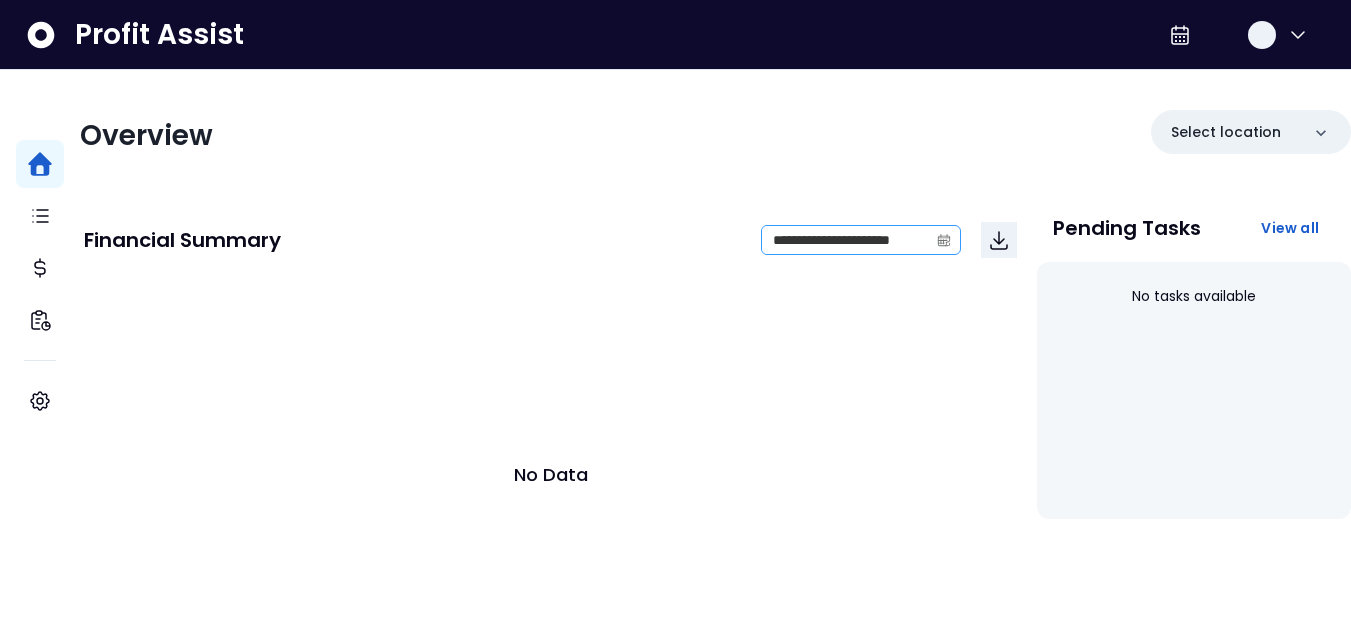click at bounding box center (944, 240) 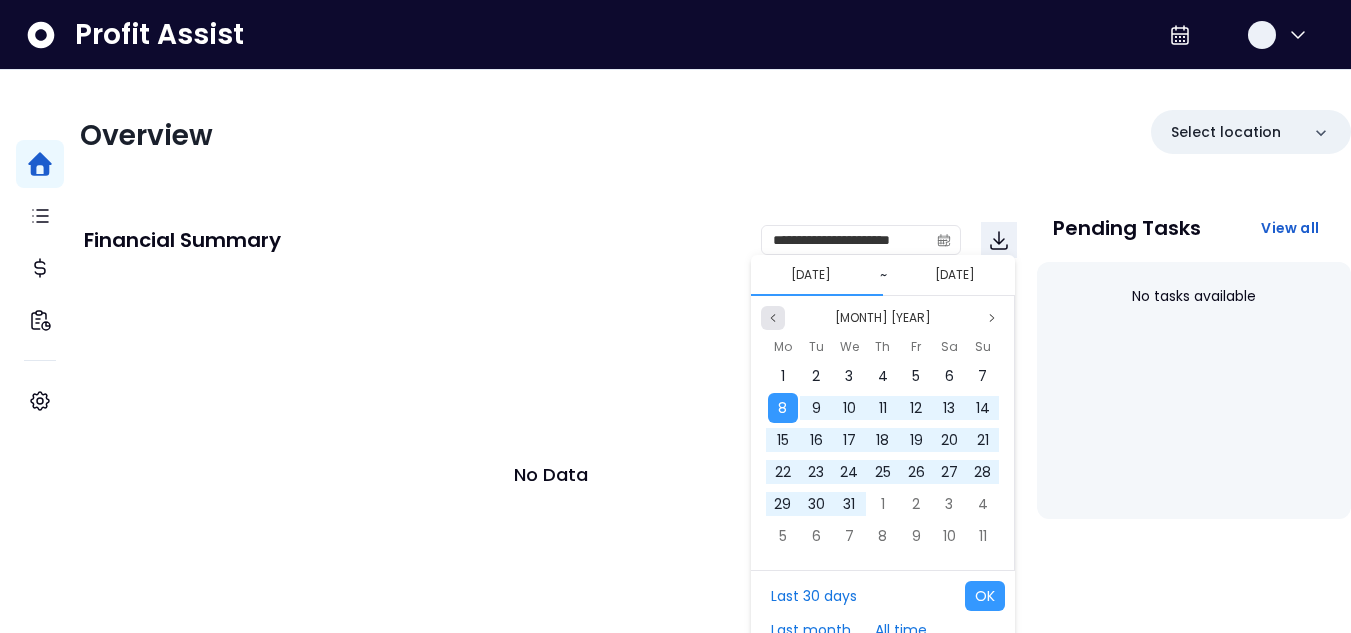 click at bounding box center (773, 318) 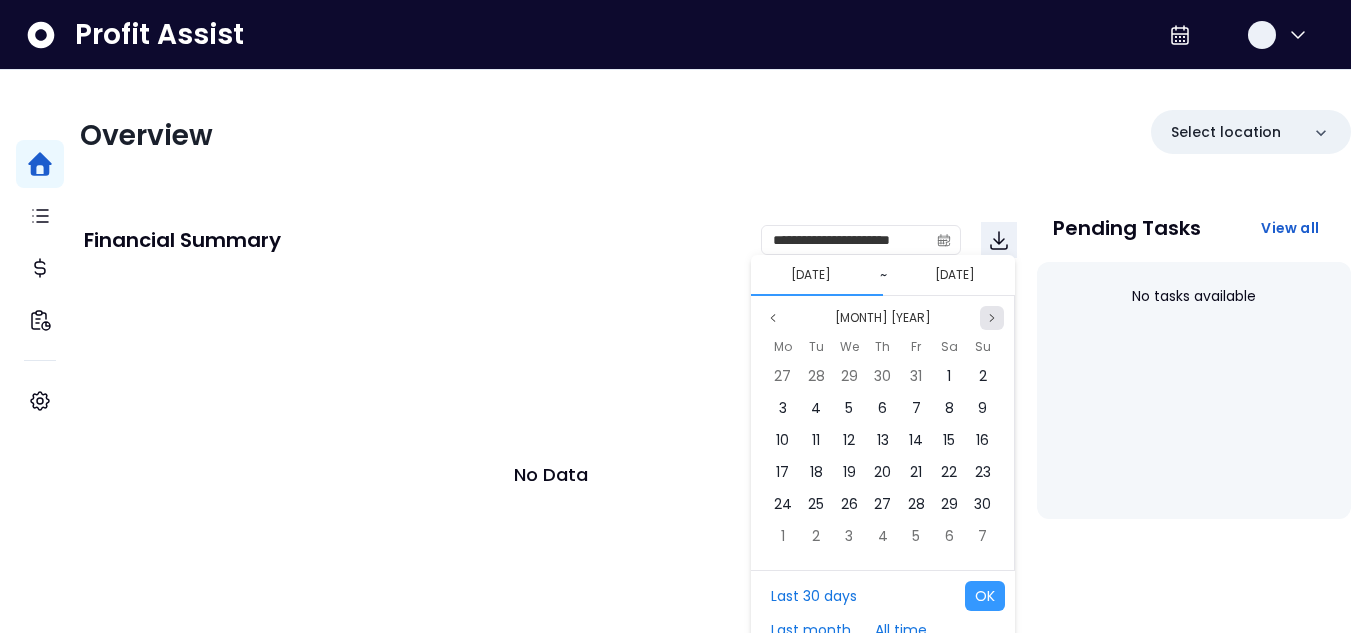 click at bounding box center [992, 318] 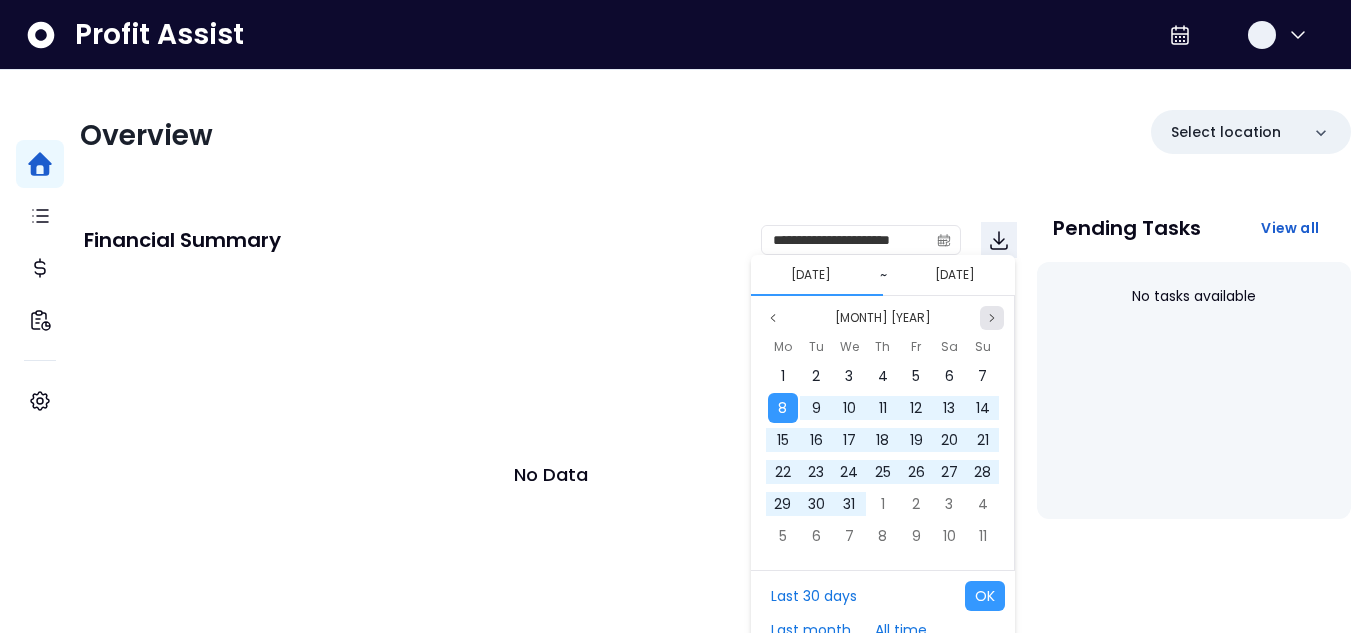 click at bounding box center [992, 318] 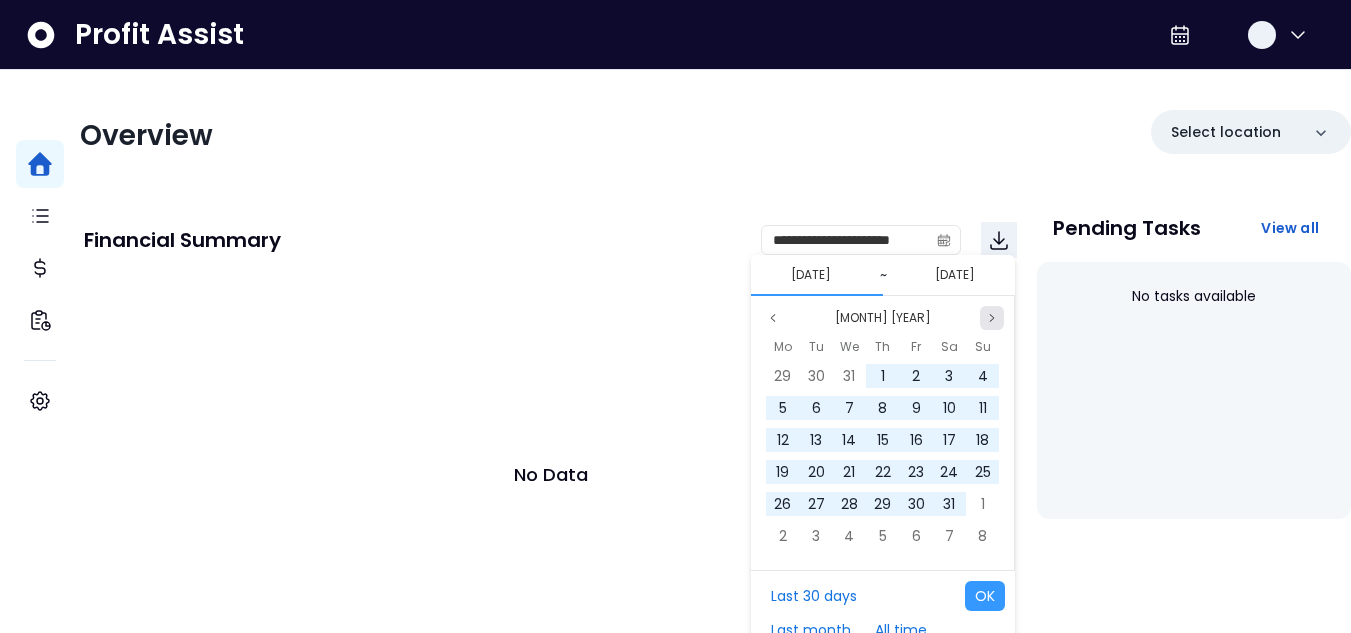 click at bounding box center [992, 318] 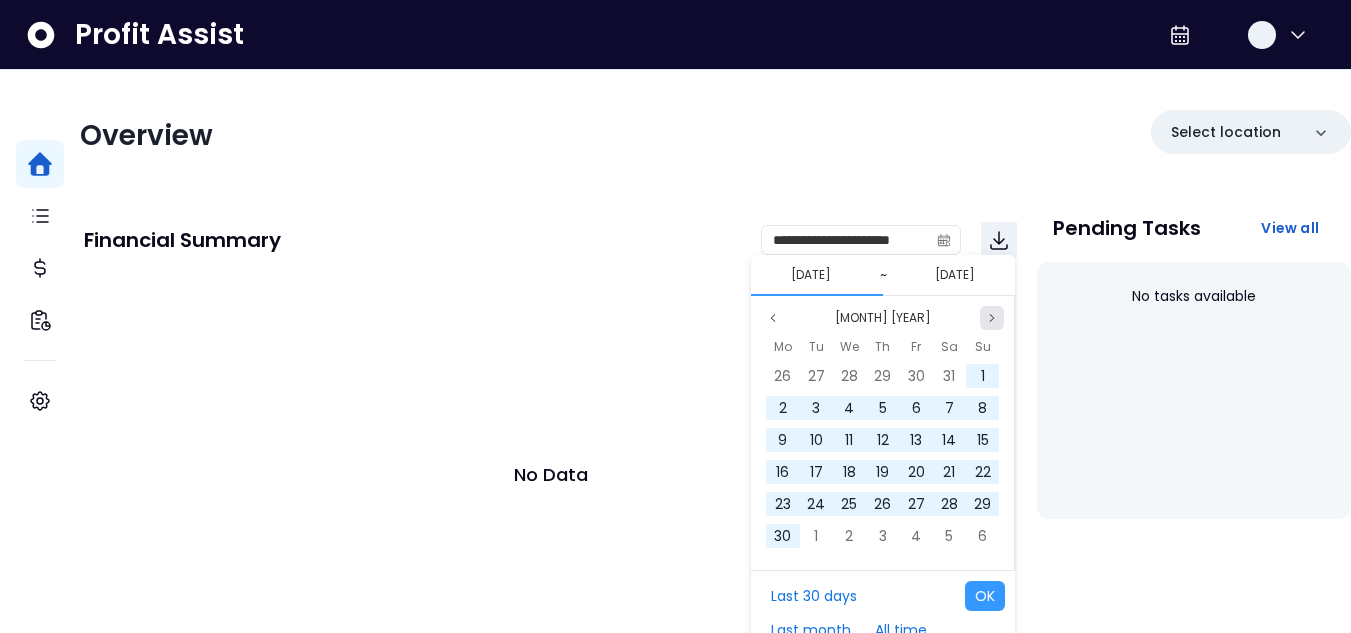 click at bounding box center (992, 318) 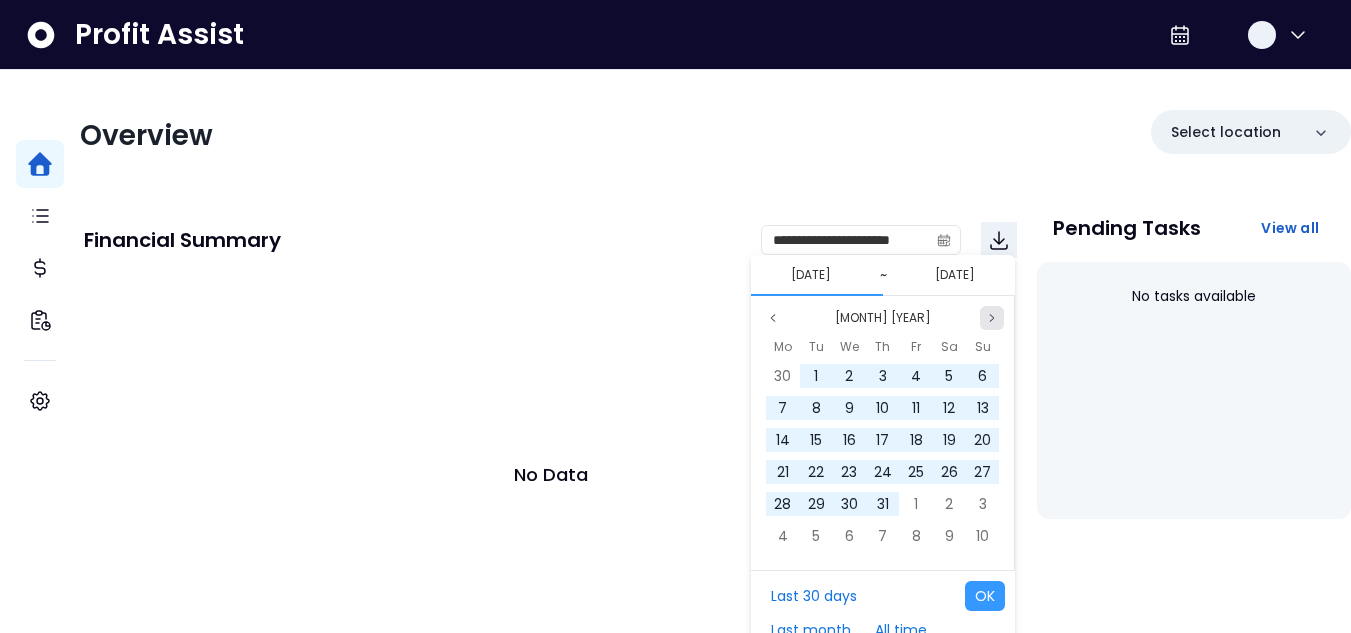click at bounding box center (992, 318) 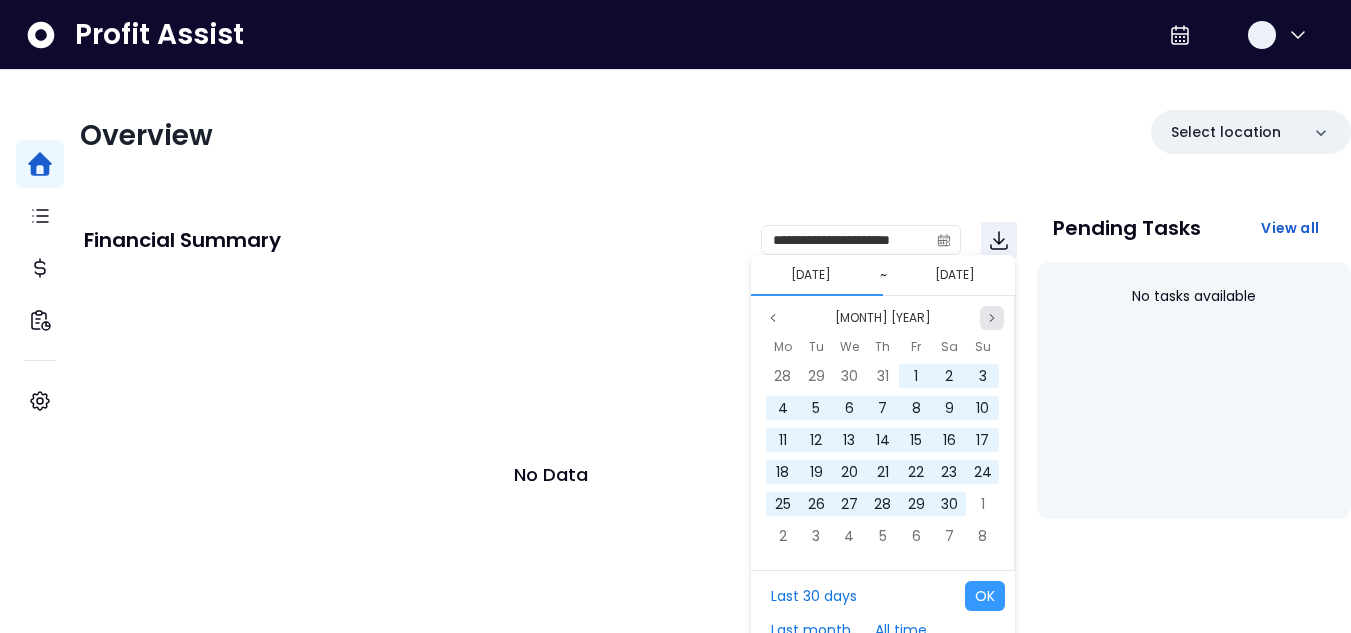 click at bounding box center (992, 318) 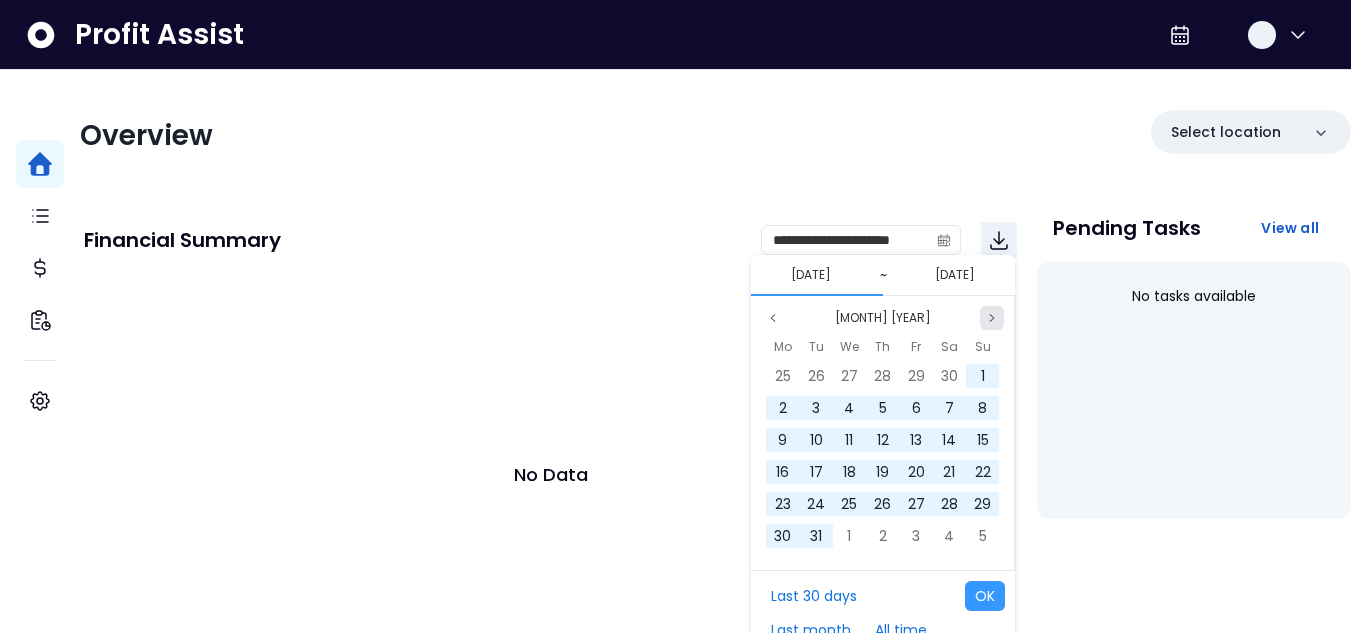 click at bounding box center (992, 318) 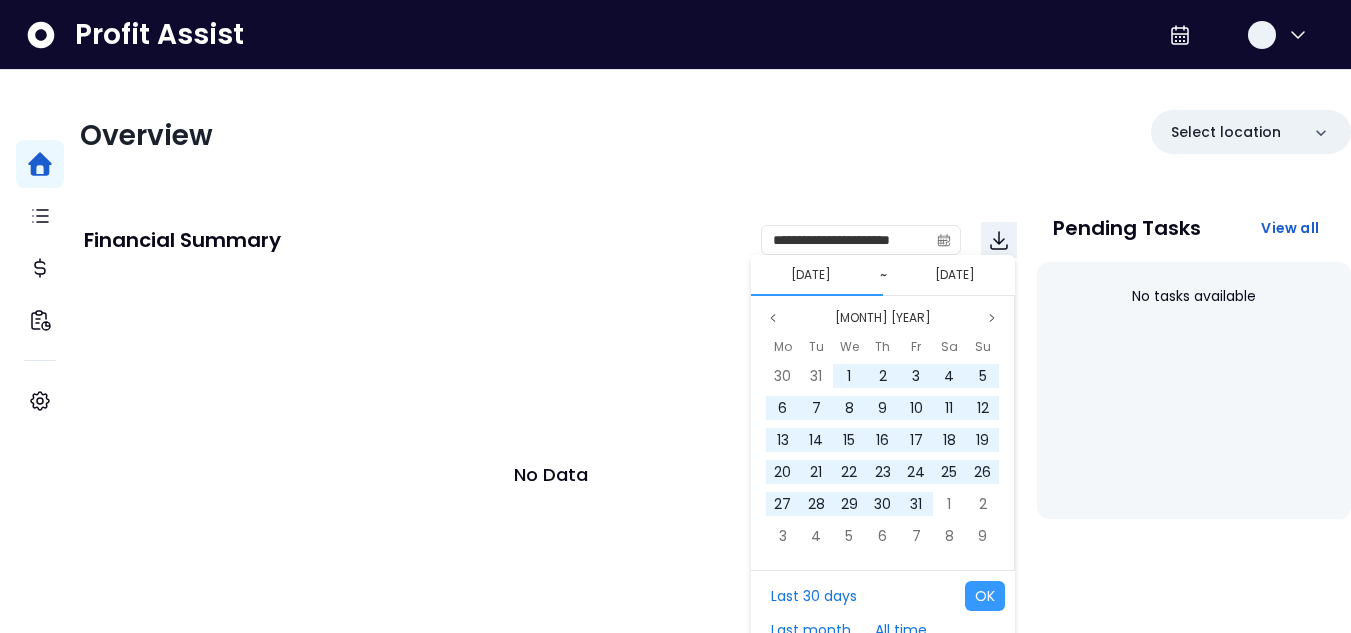 click on "[DATE]" at bounding box center (811, 275) 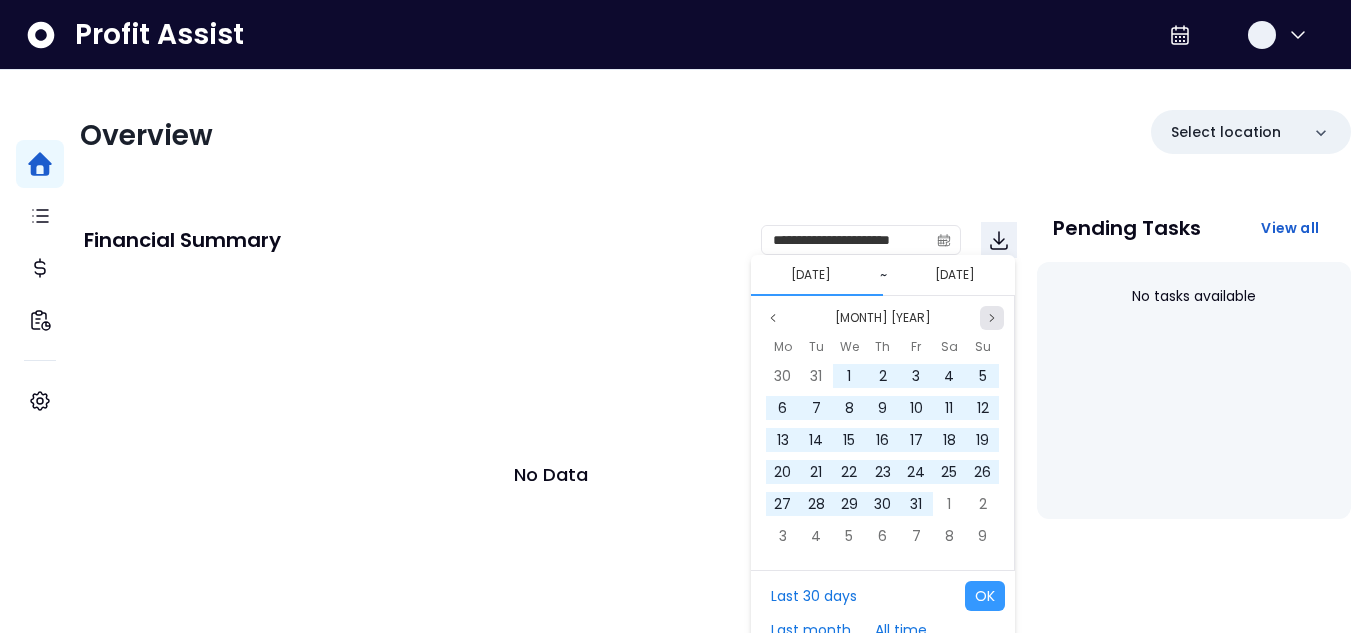 click at bounding box center (992, 318) 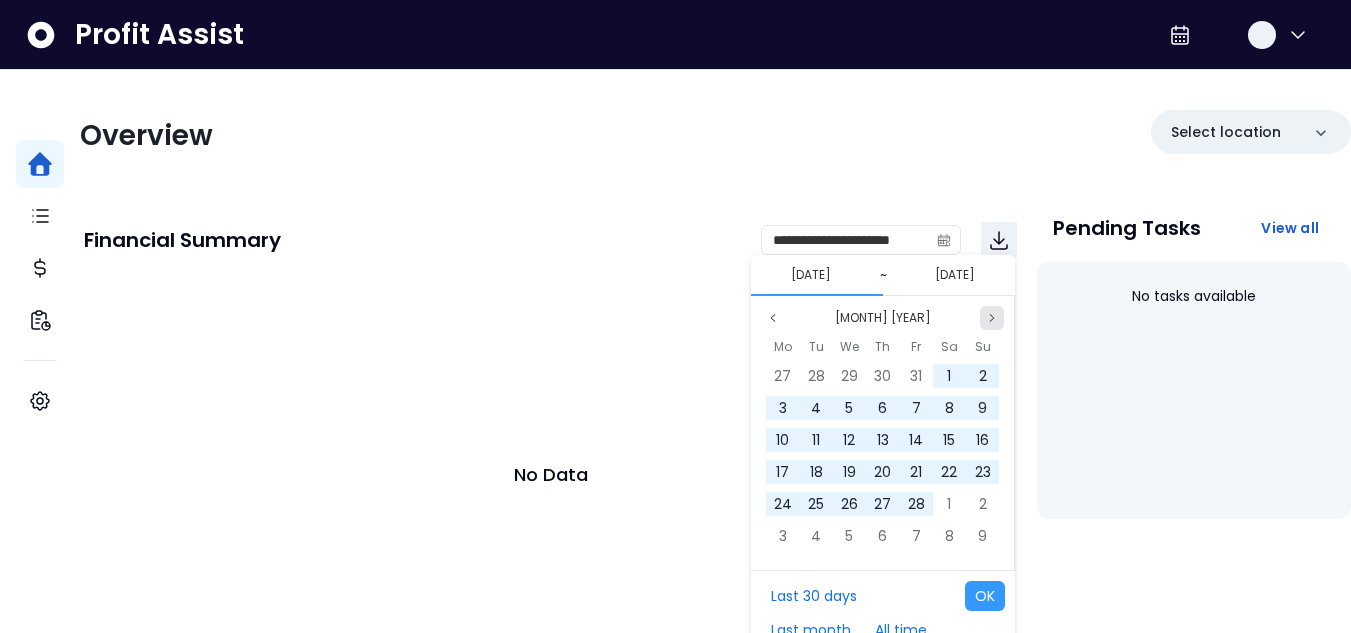 click at bounding box center [992, 318] 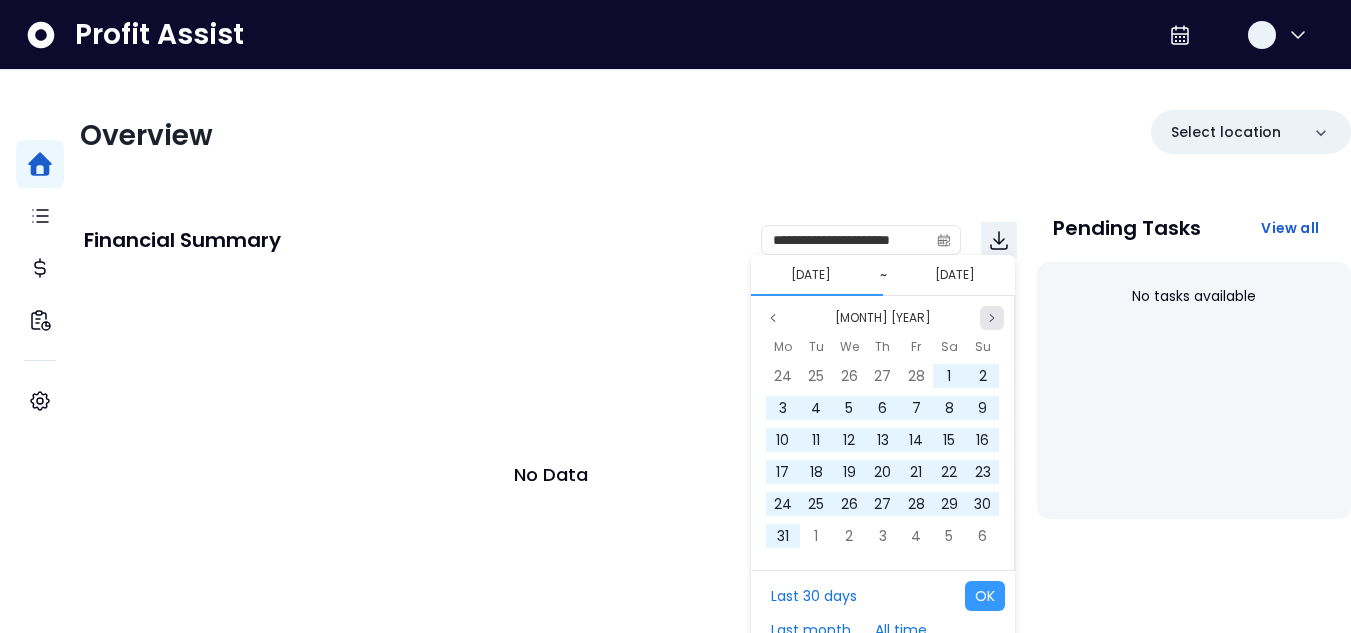 click at bounding box center [992, 318] 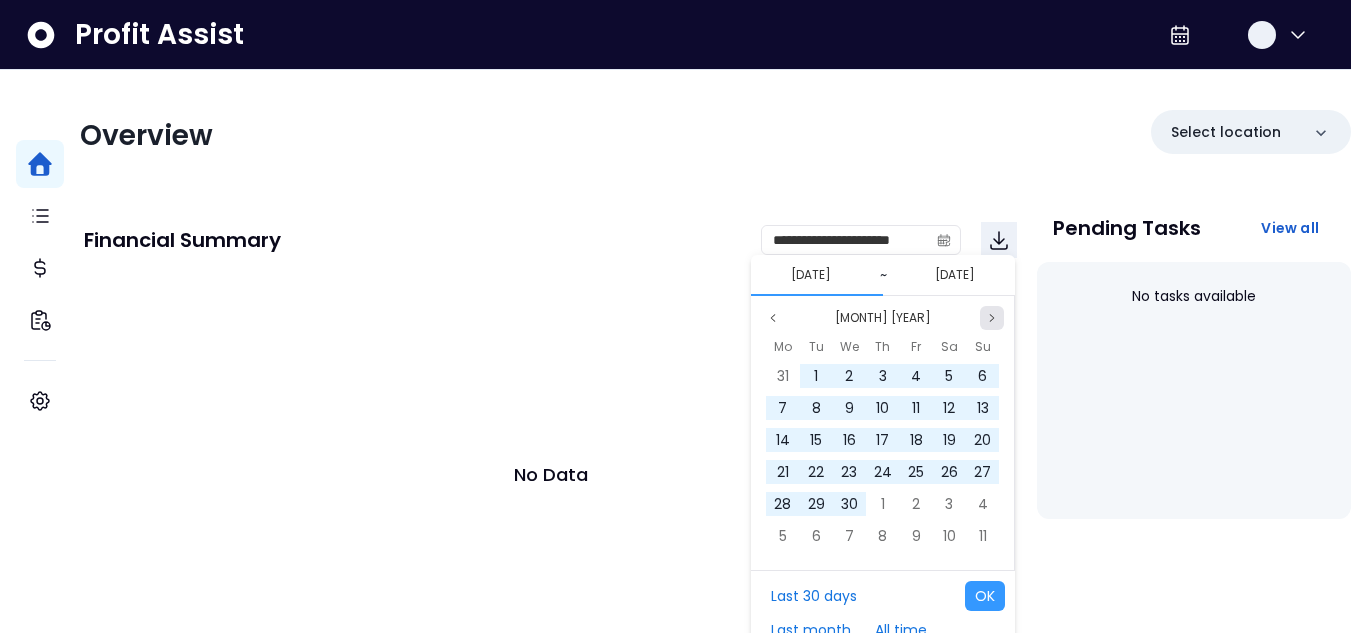 click at bounding box center (992, 318) 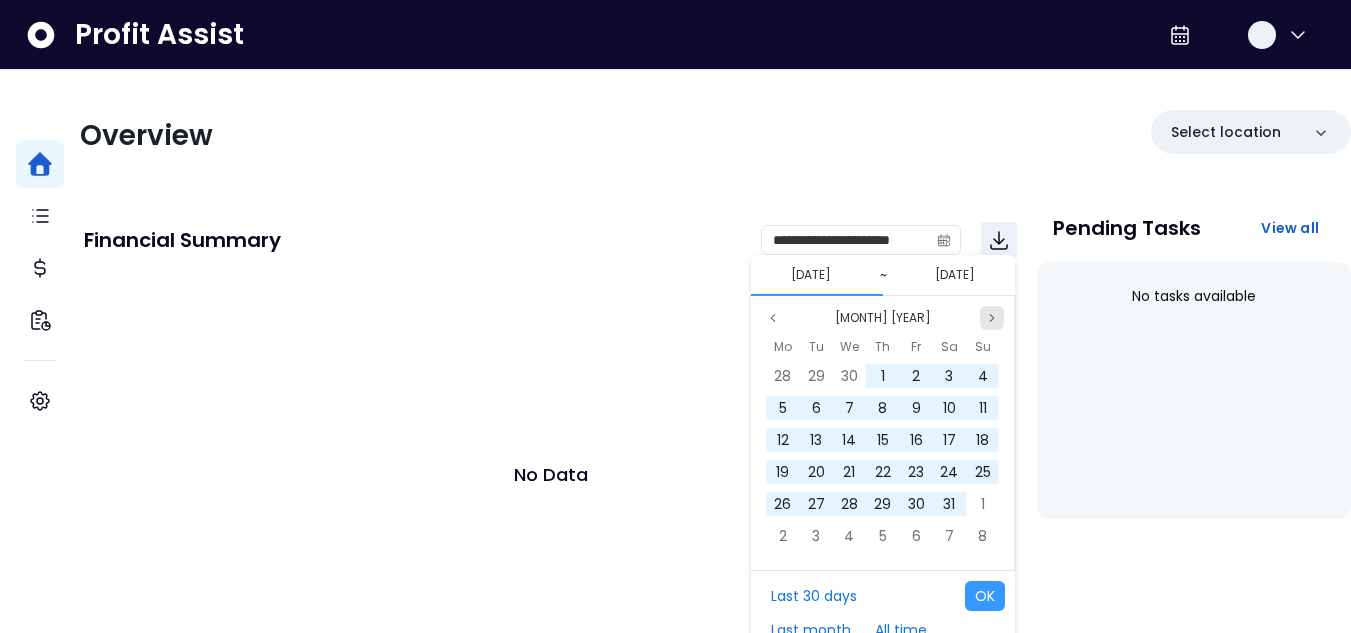 click at bounding box center (992, 318) 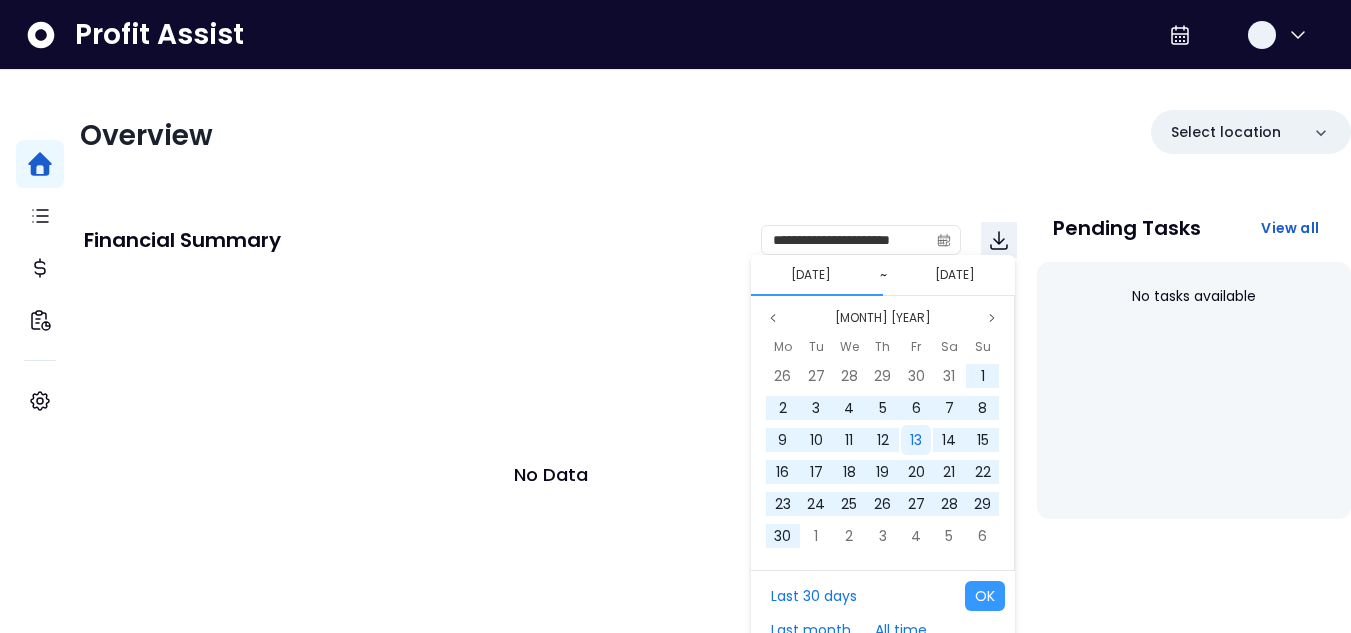 click on "13" at bounding box center [916, 440] 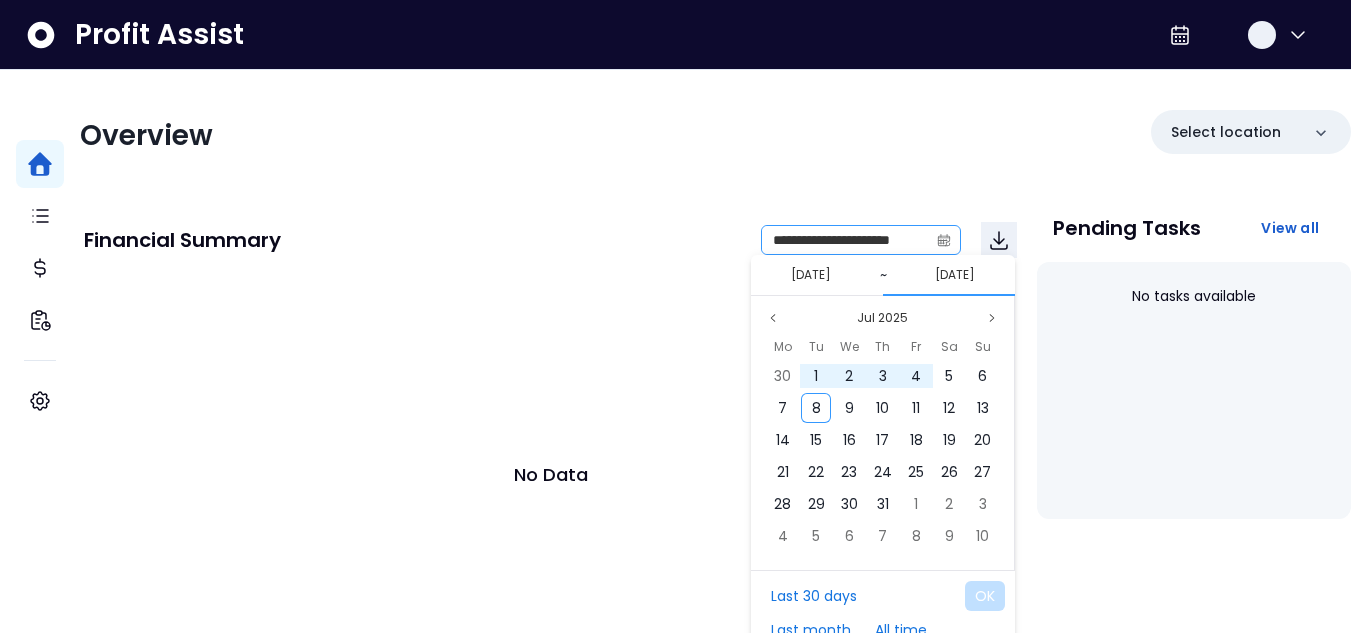 click at bounding box center (944, 240) 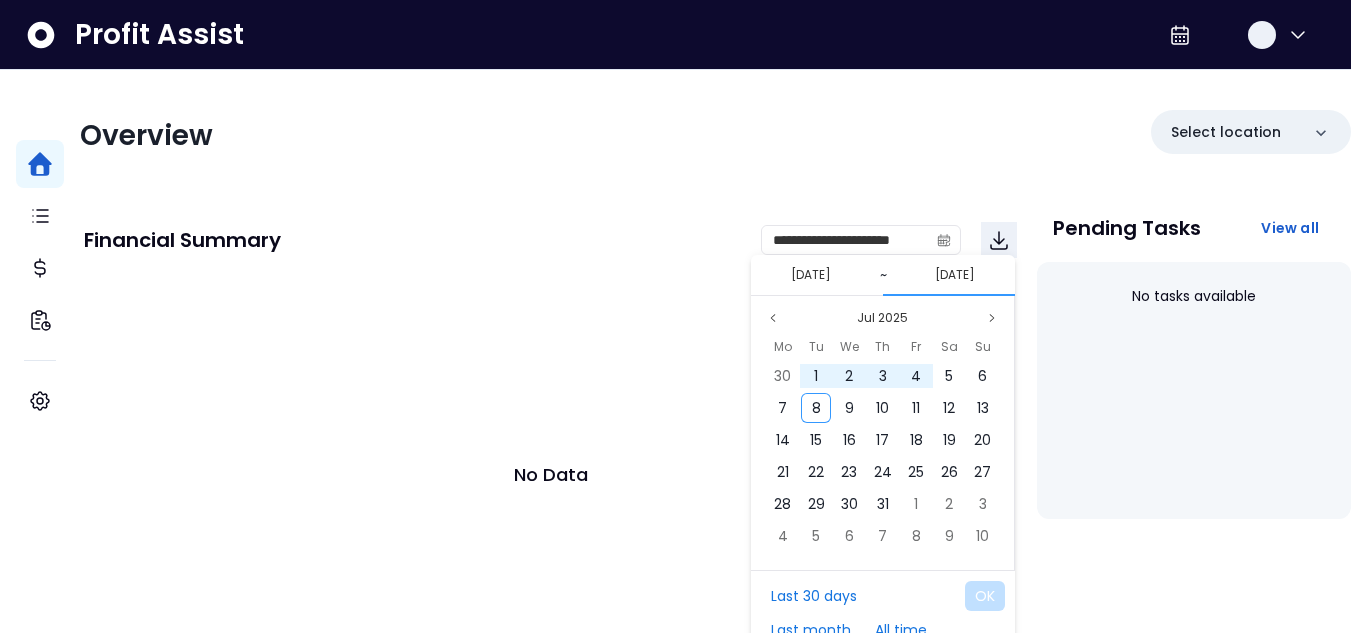 click on "[DATE]" at bounding box center [955, 275] 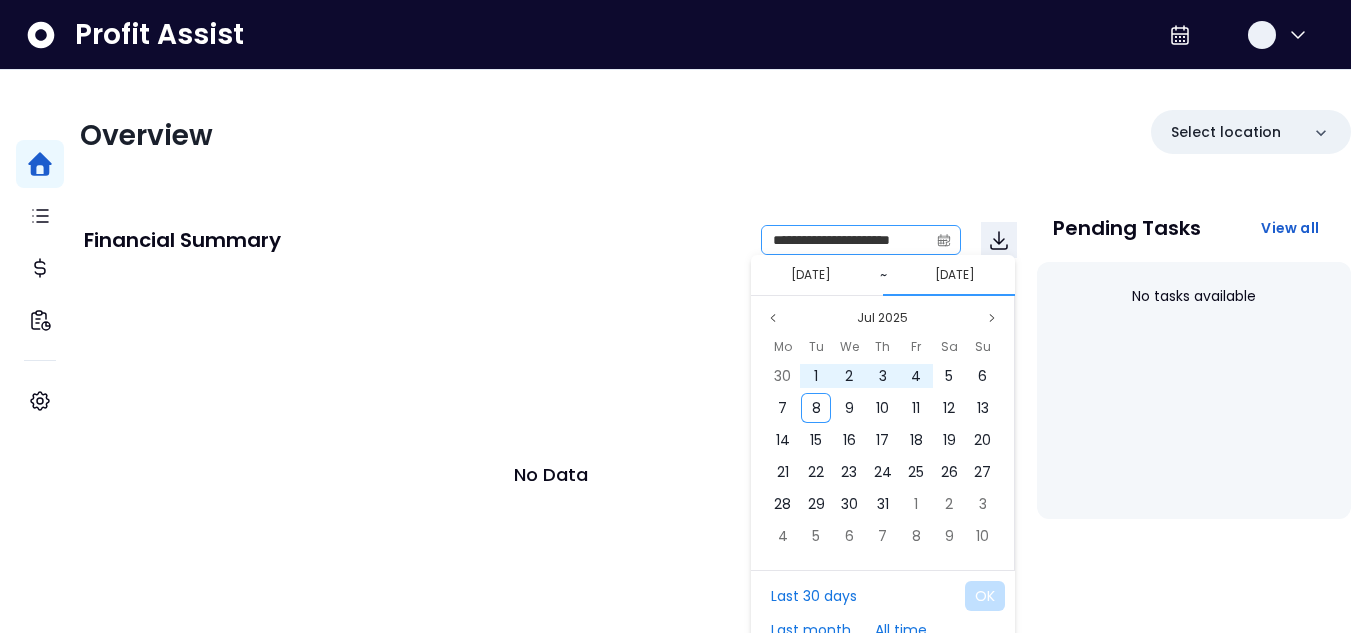 click at bounding box center (944, 240) 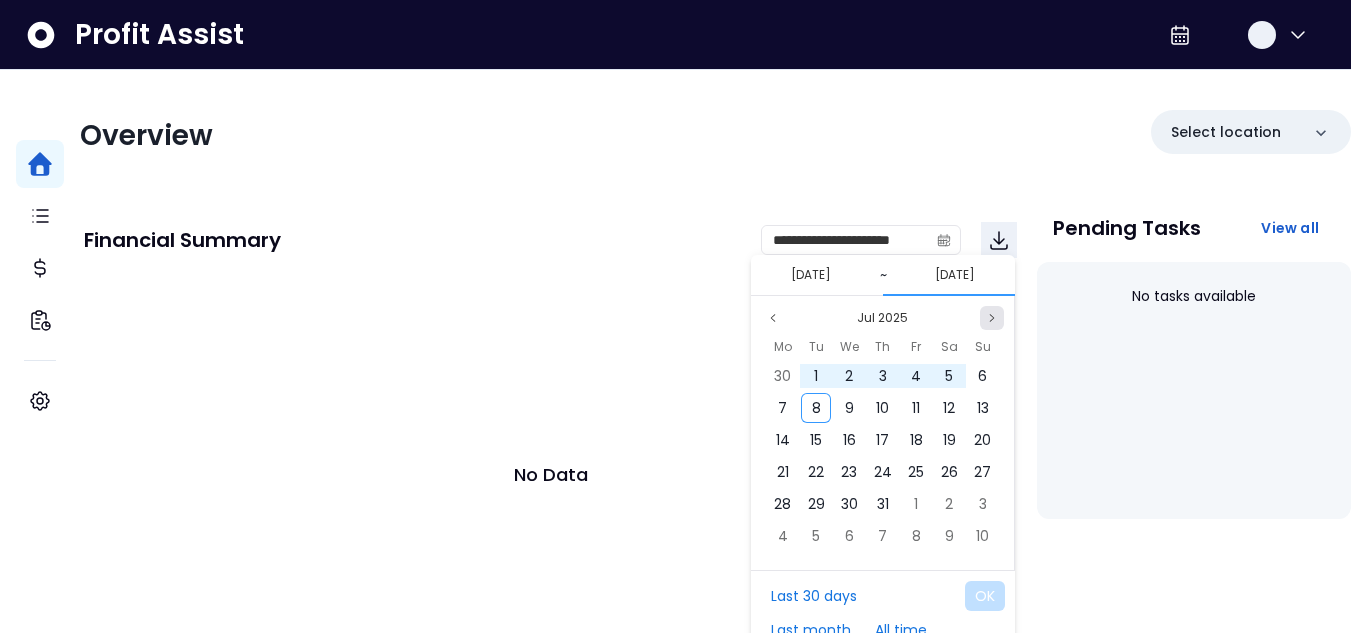 click at bounding box center [992, 317] 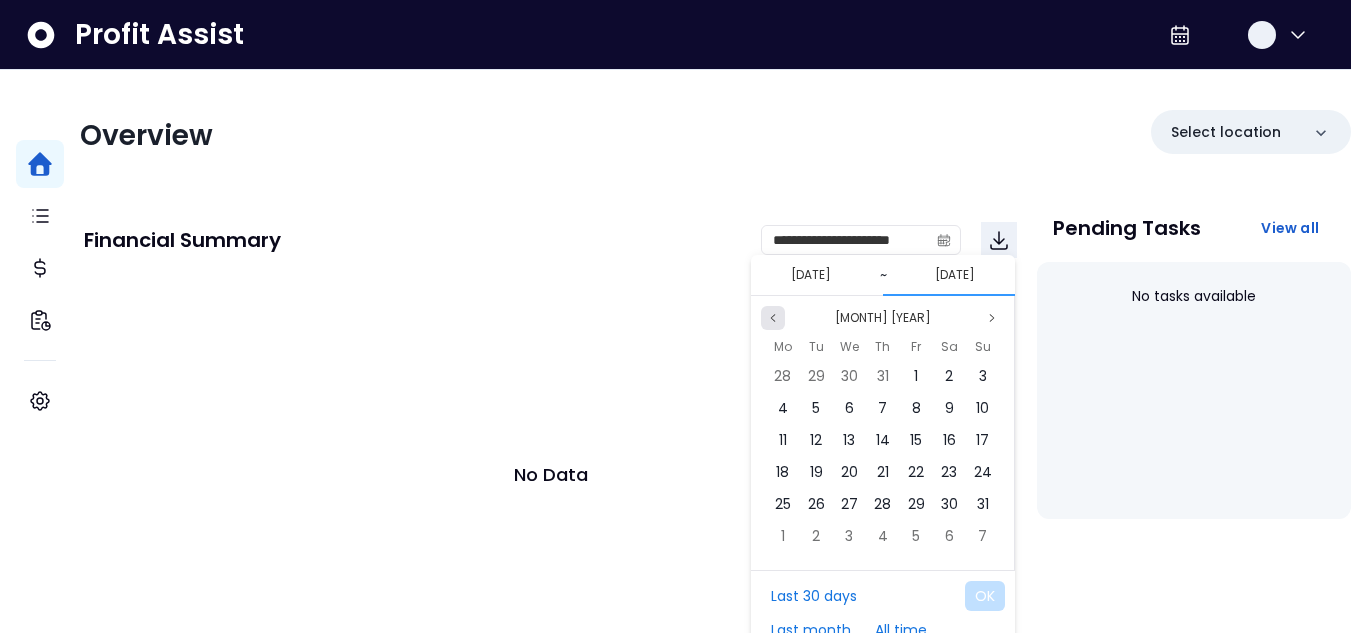 click at bounding box center (773, 318) 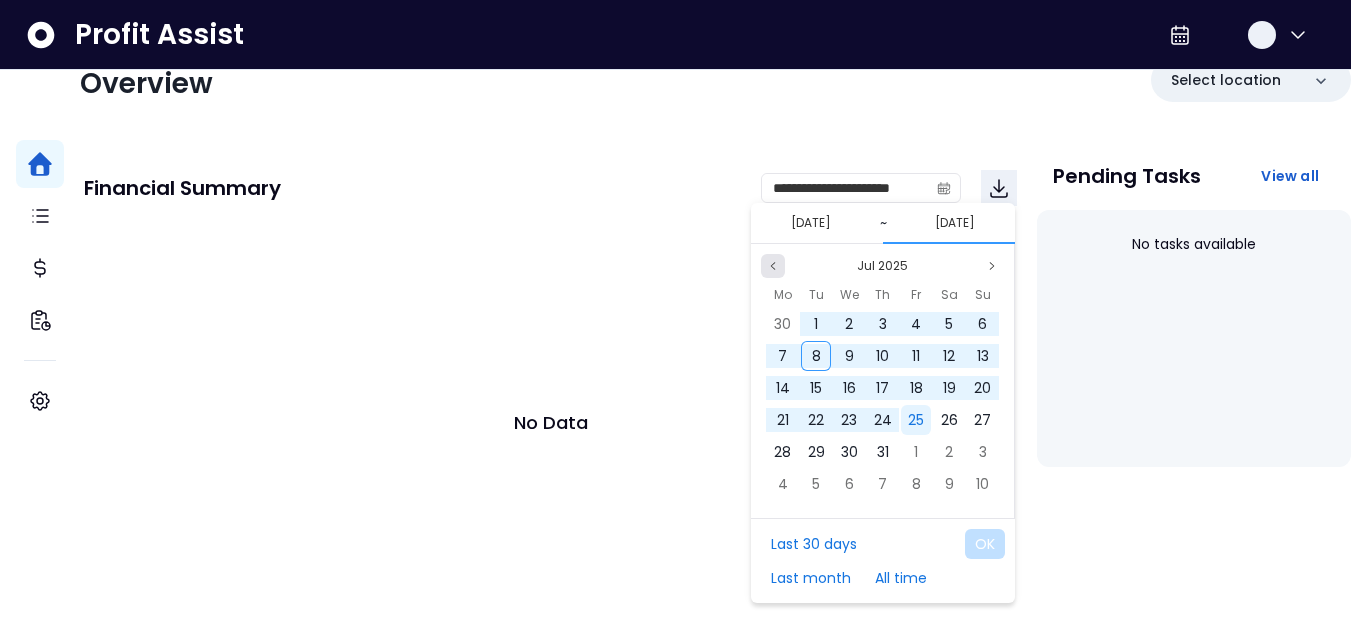 scroll, scrollTop: 63, scrollLeft: 0, axis: vertical 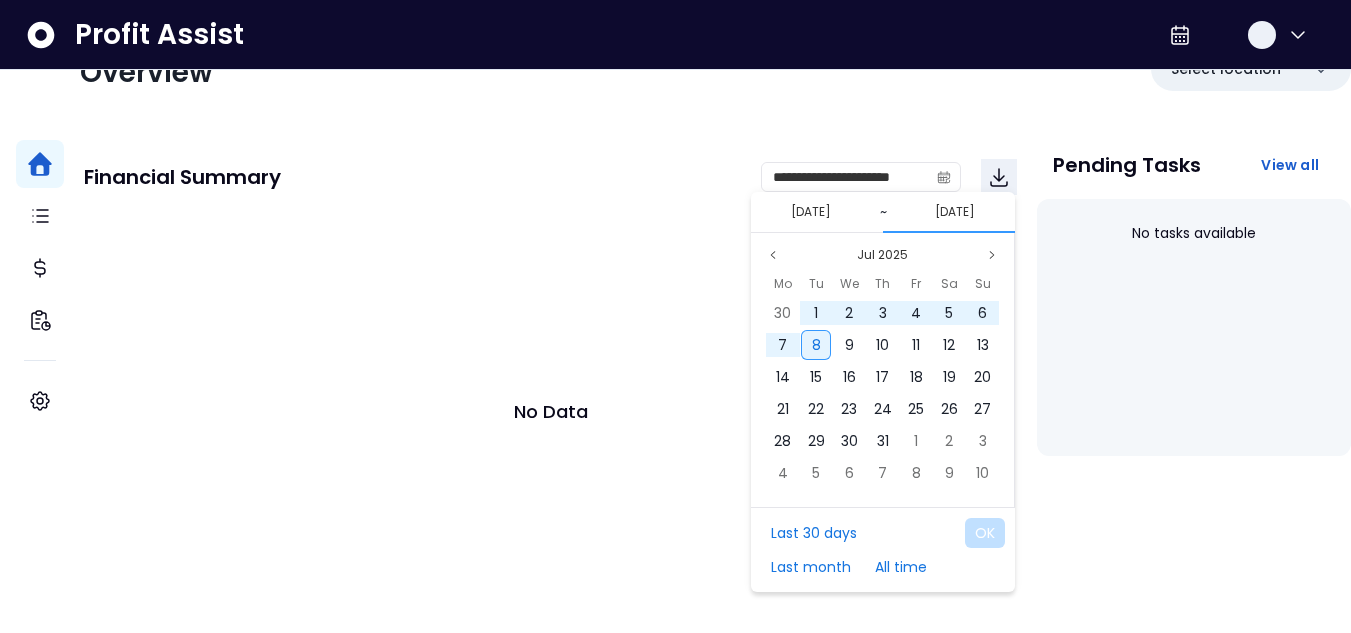 click on "8" at bounding box center [816, 345] 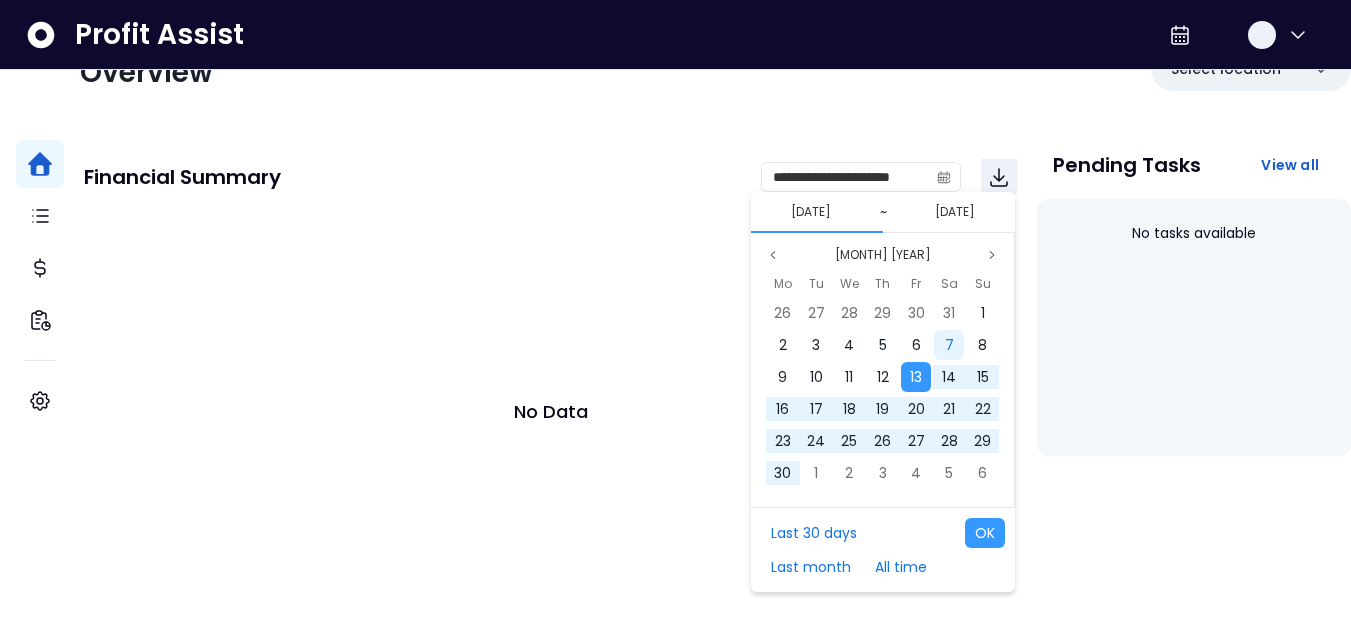 click on "7" at bounding box center [949, 345] 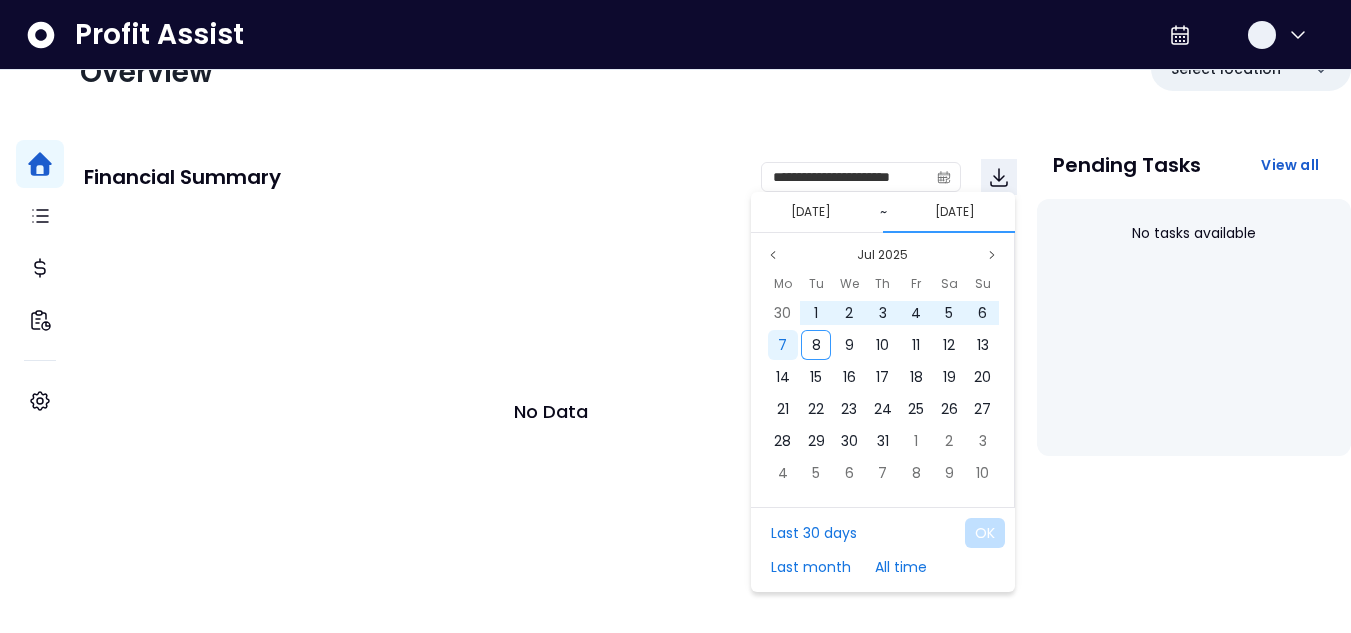 click on "7" at bounding box center (782, 345) 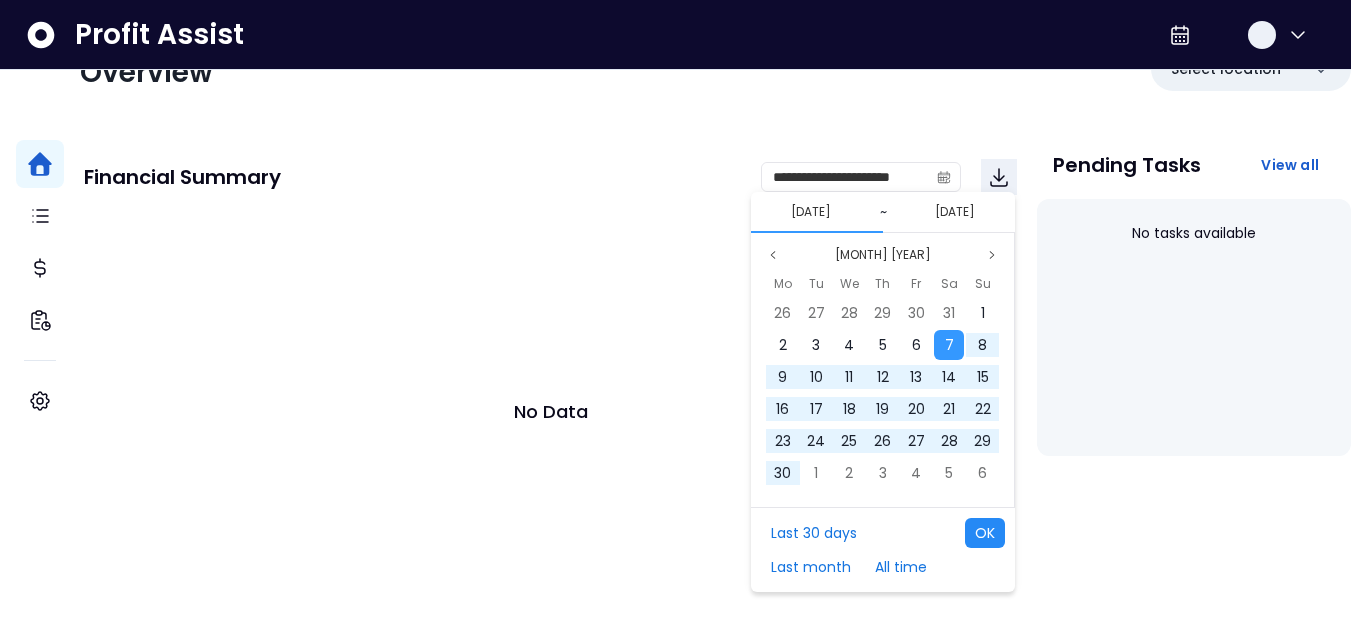 click on "OK" at bounding box center (985, 533) 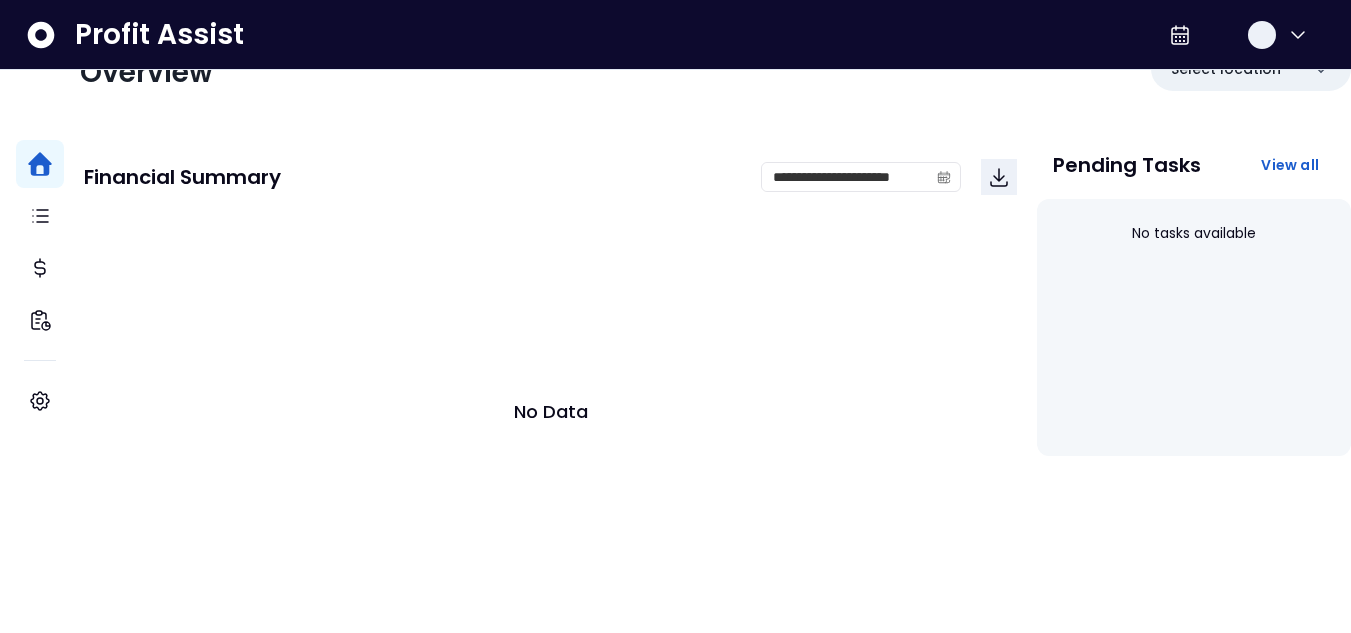 scroll, scrollTop: 0, scrollLeft: 0, axis: both 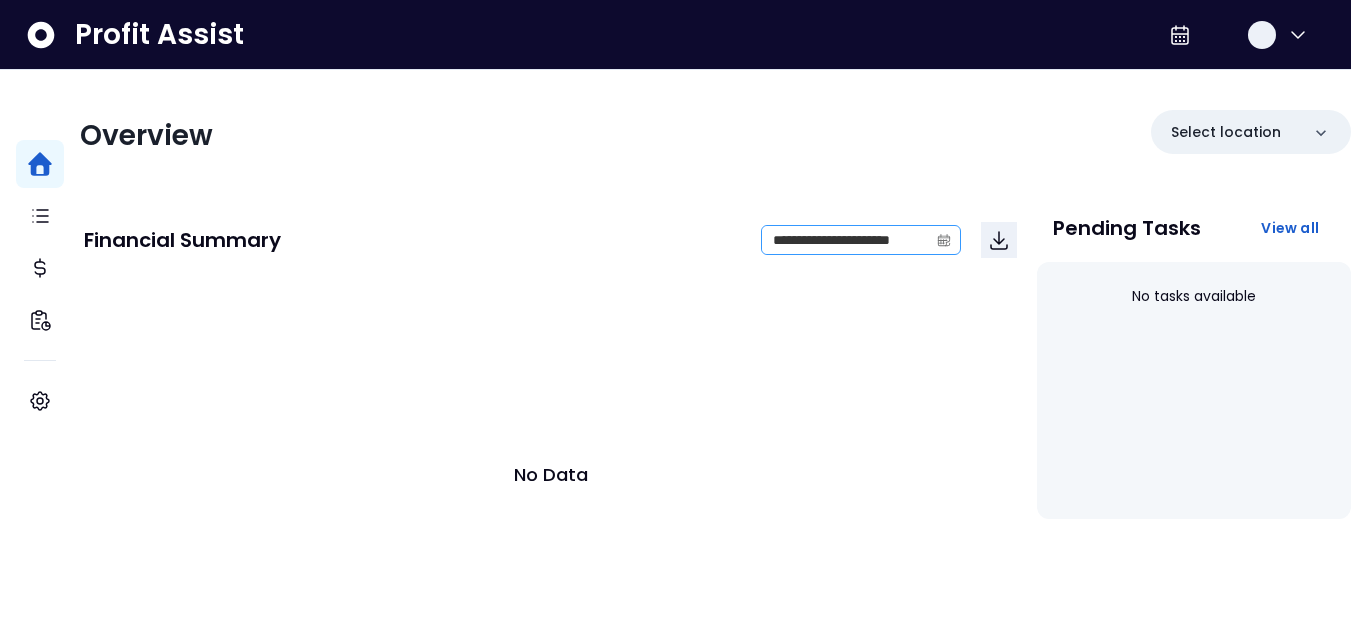 click at bounding box center [946, 240] 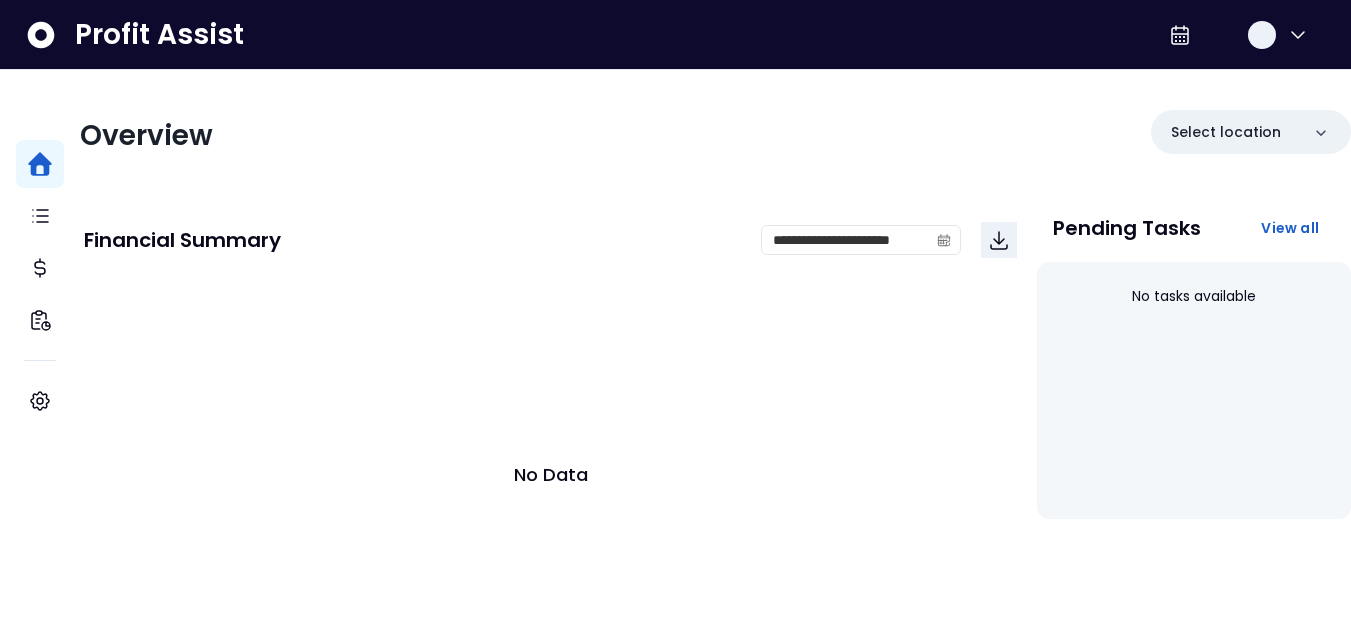 click on "No Data" at bounding box center [550, 474] 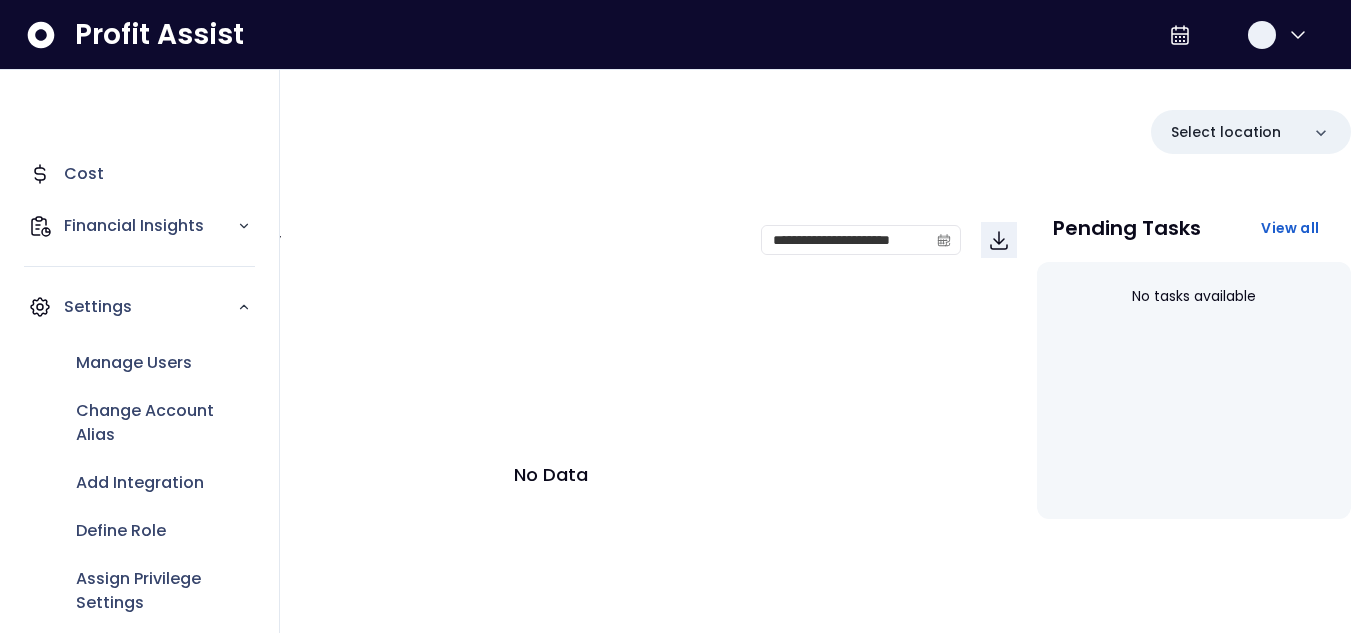 scroll, scrollTop: 212, scrollLeft: 0, axis: vertical 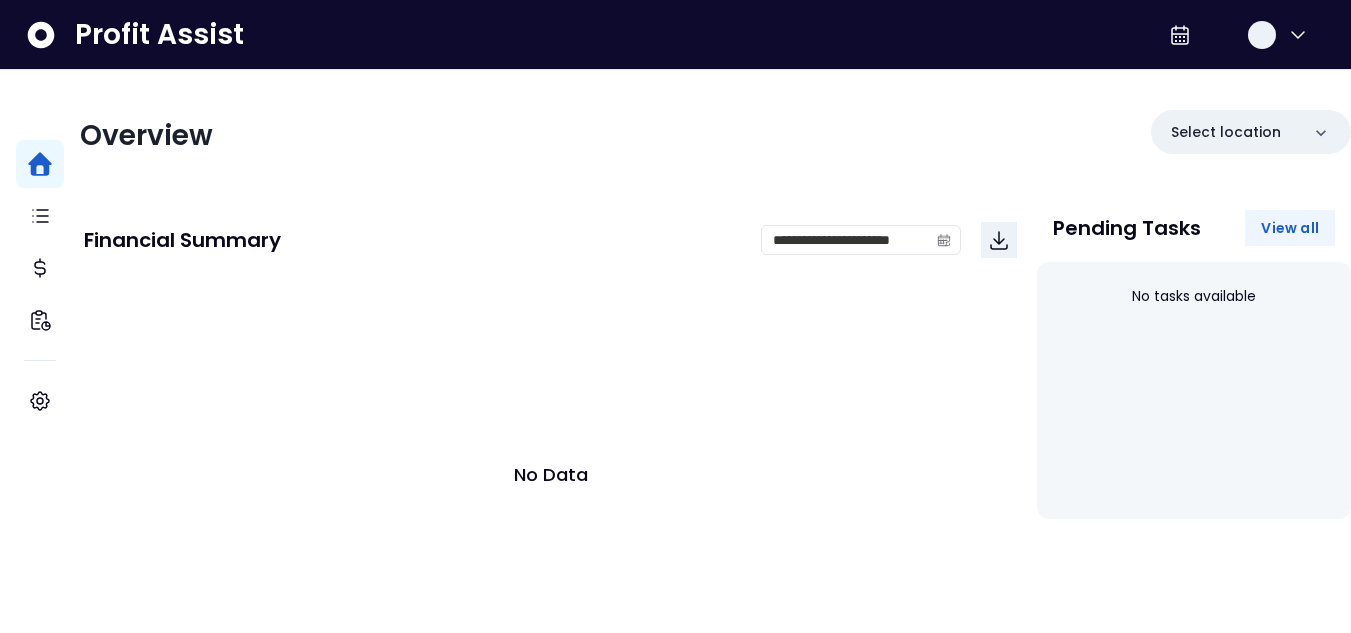 click on "View all" at bounding box center [1290, 228] 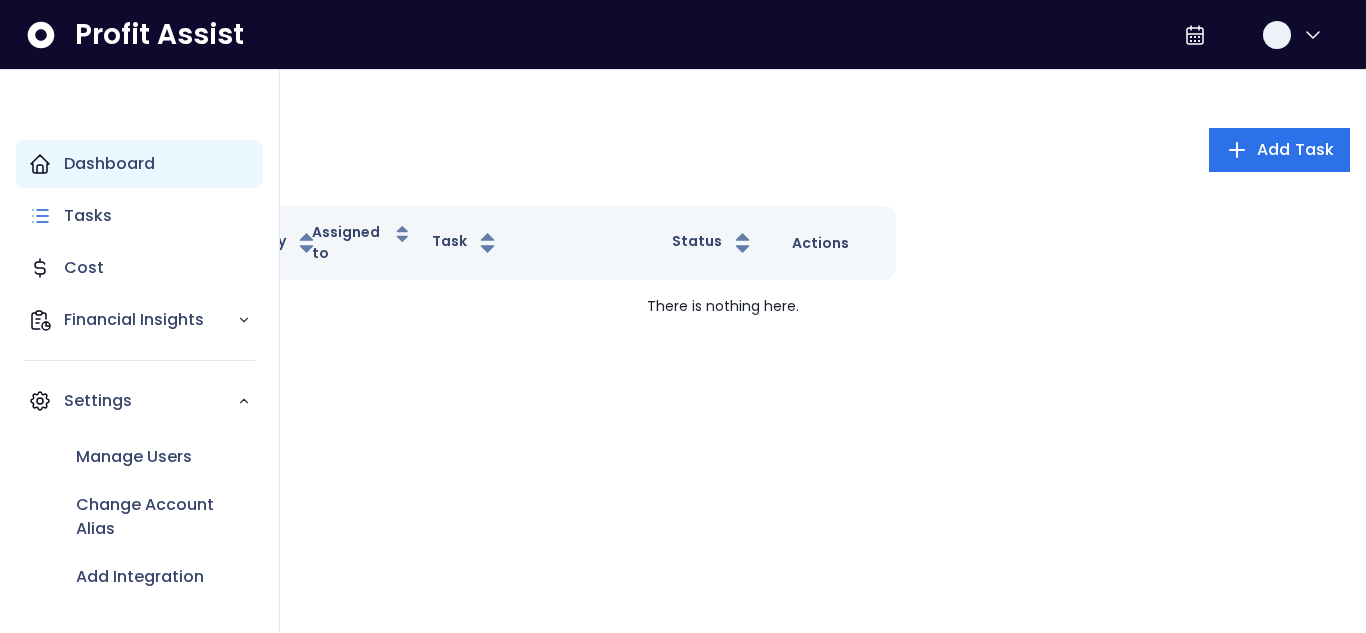click at bounding box center [40, 164] 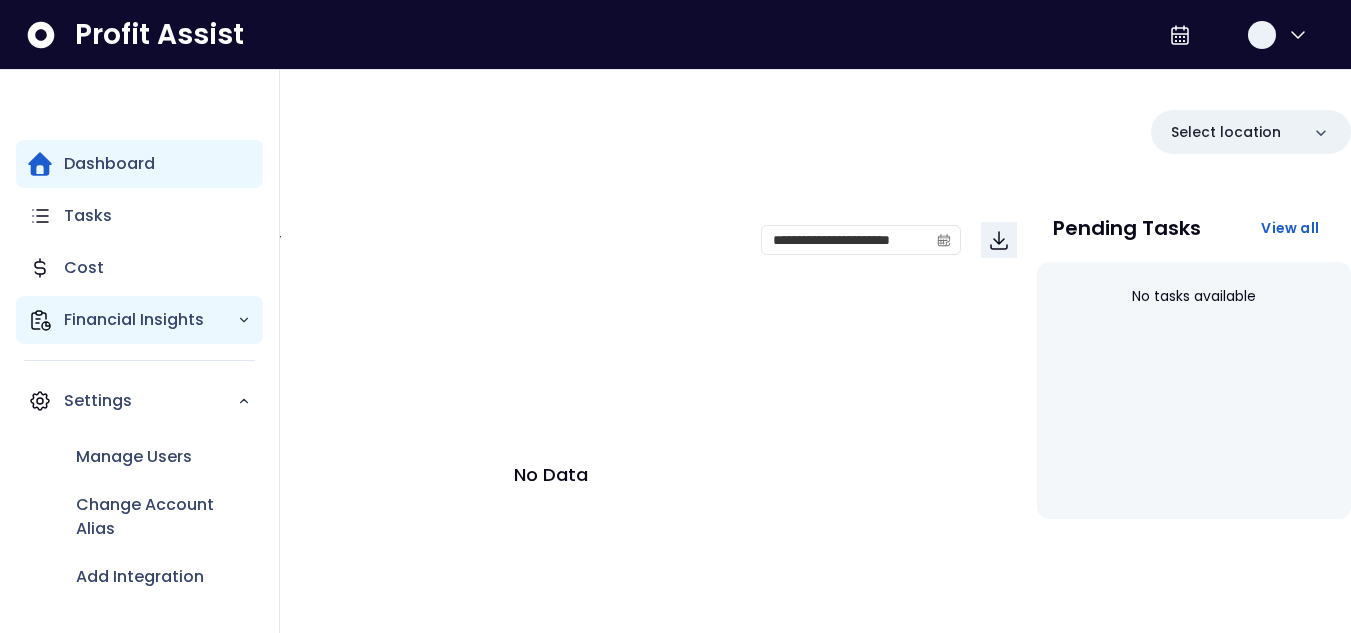 click at bounding box center (244, 320) 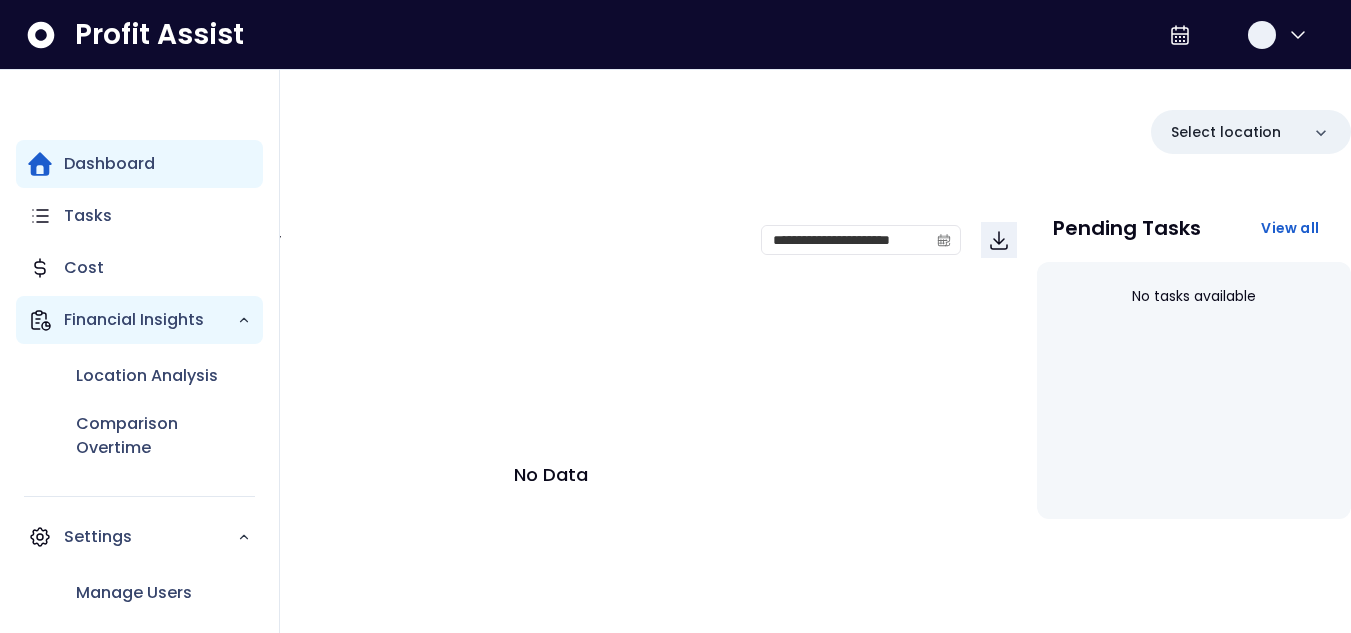 click at bounding box center (244, 320) 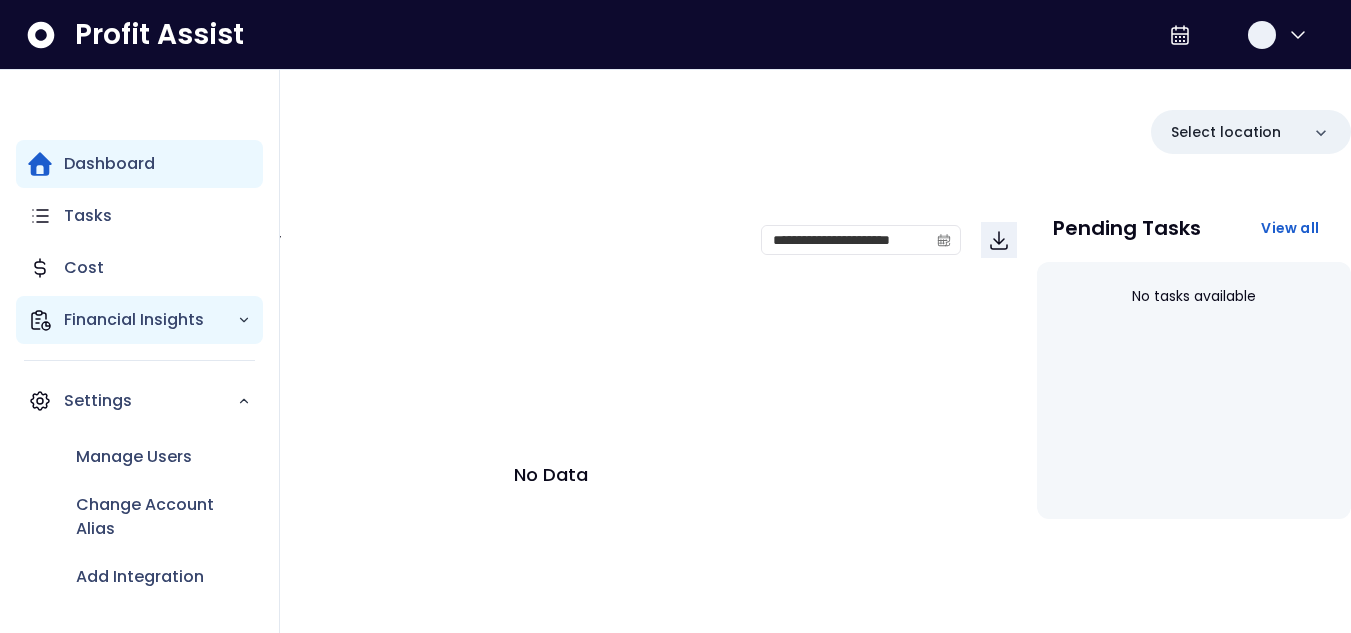 click on "Dashboard" at bounding box center (139, 164) 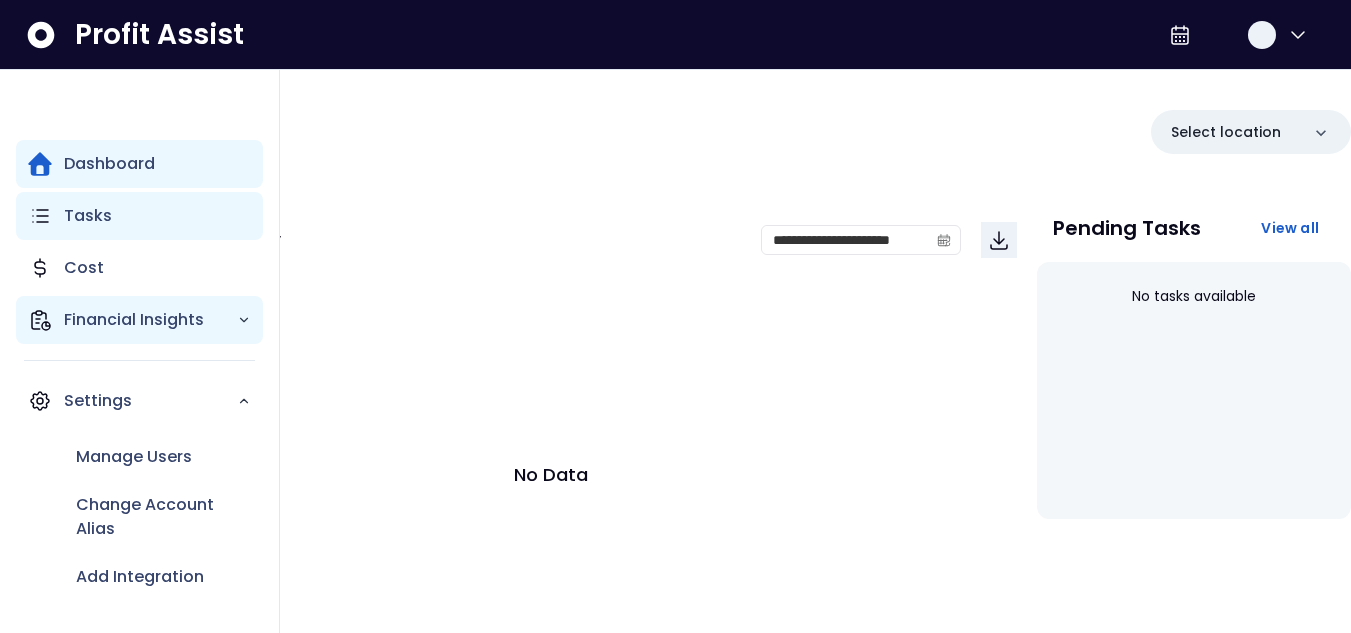 click at bounding box center (40, 216) 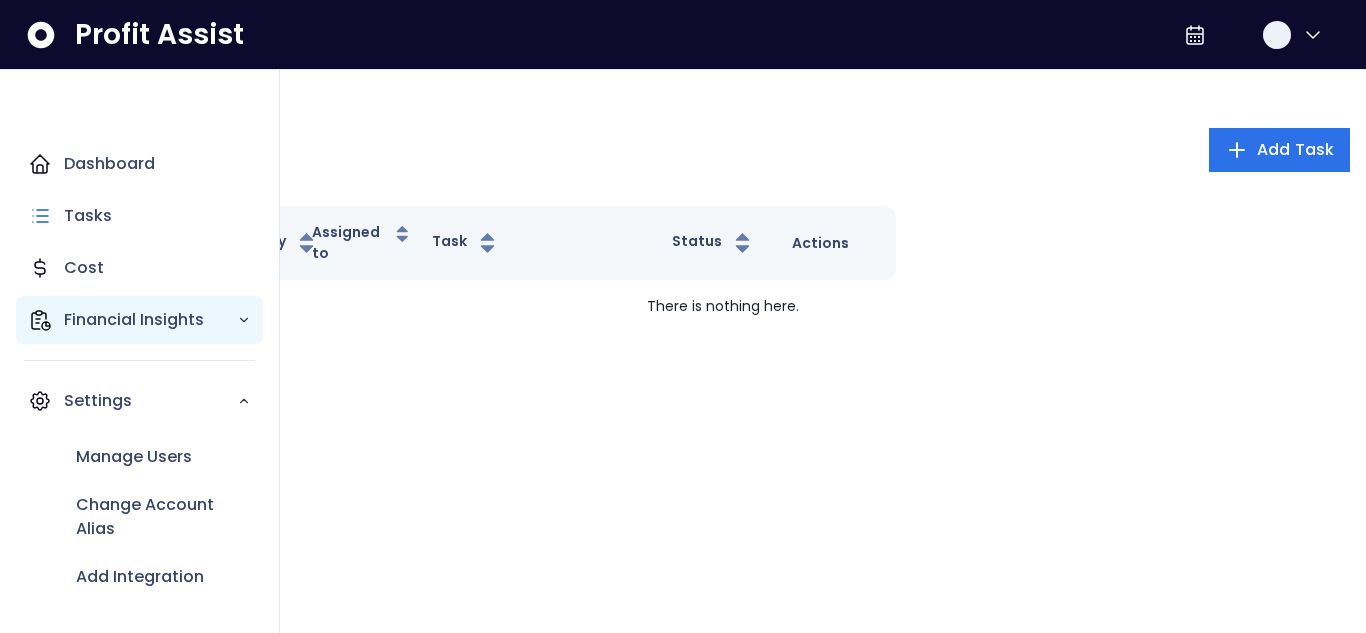 click at bounding box center [40, 164] 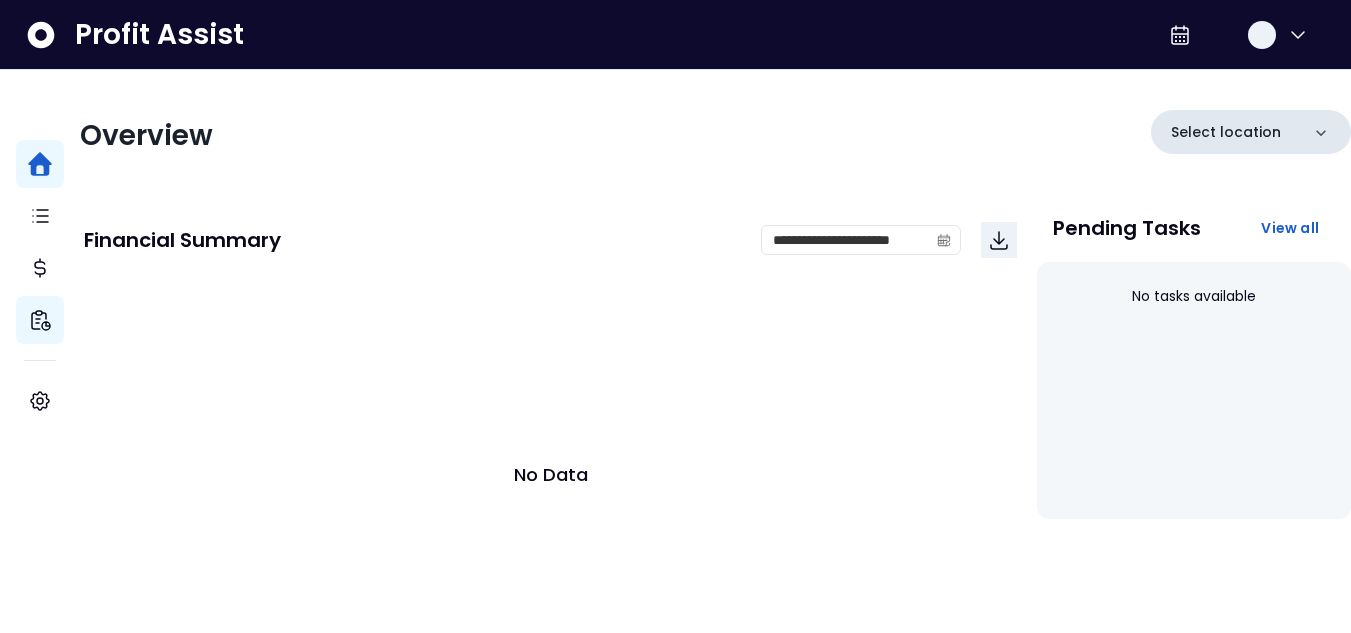 click at bounding box center (1321, 133) 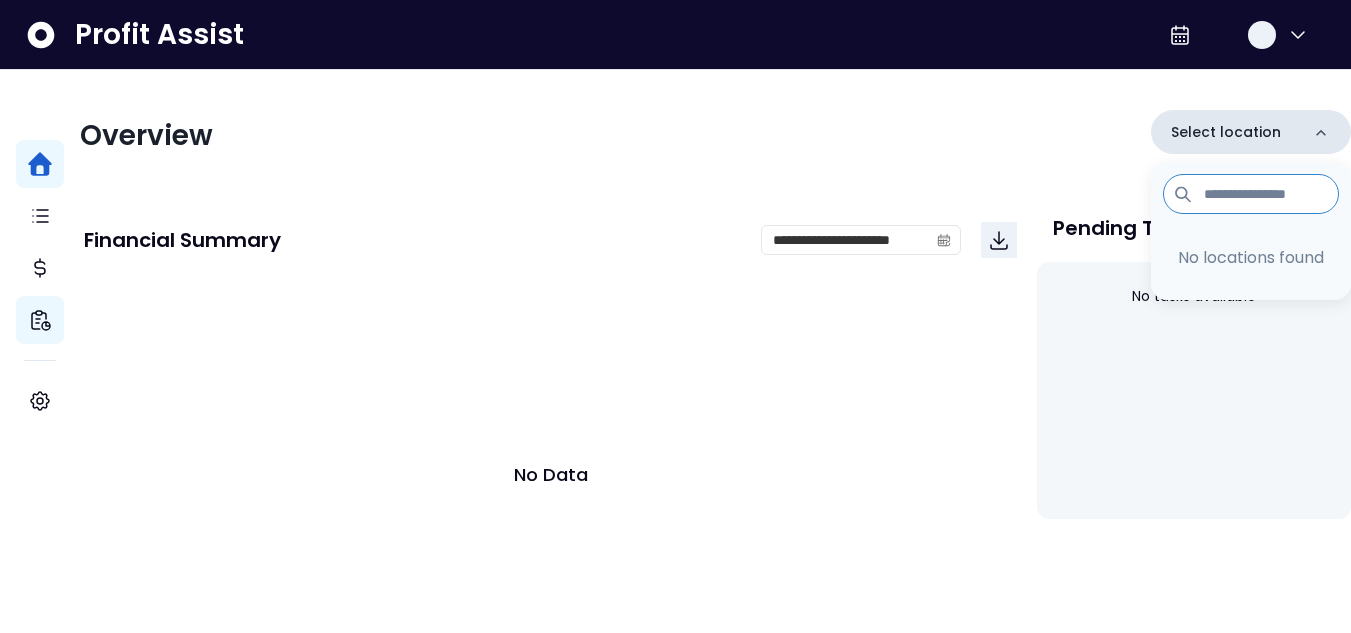 click at bounding box center [1321, 133] 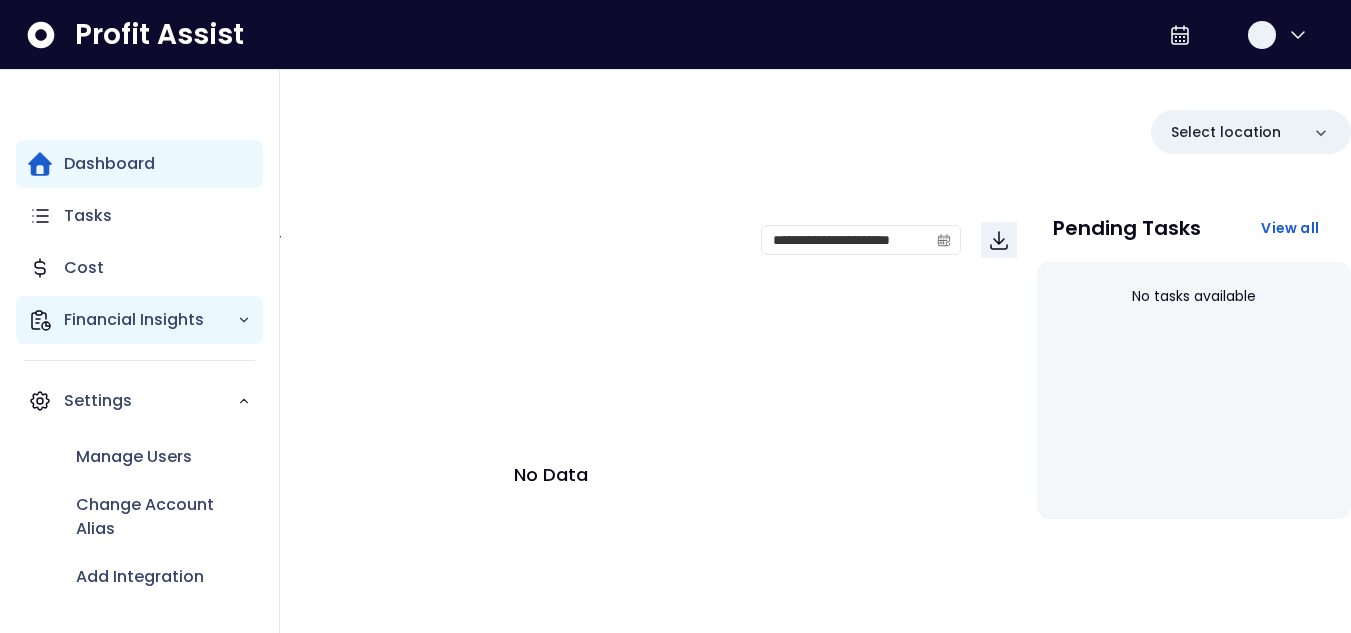 click at bounding box center (244, 320) 